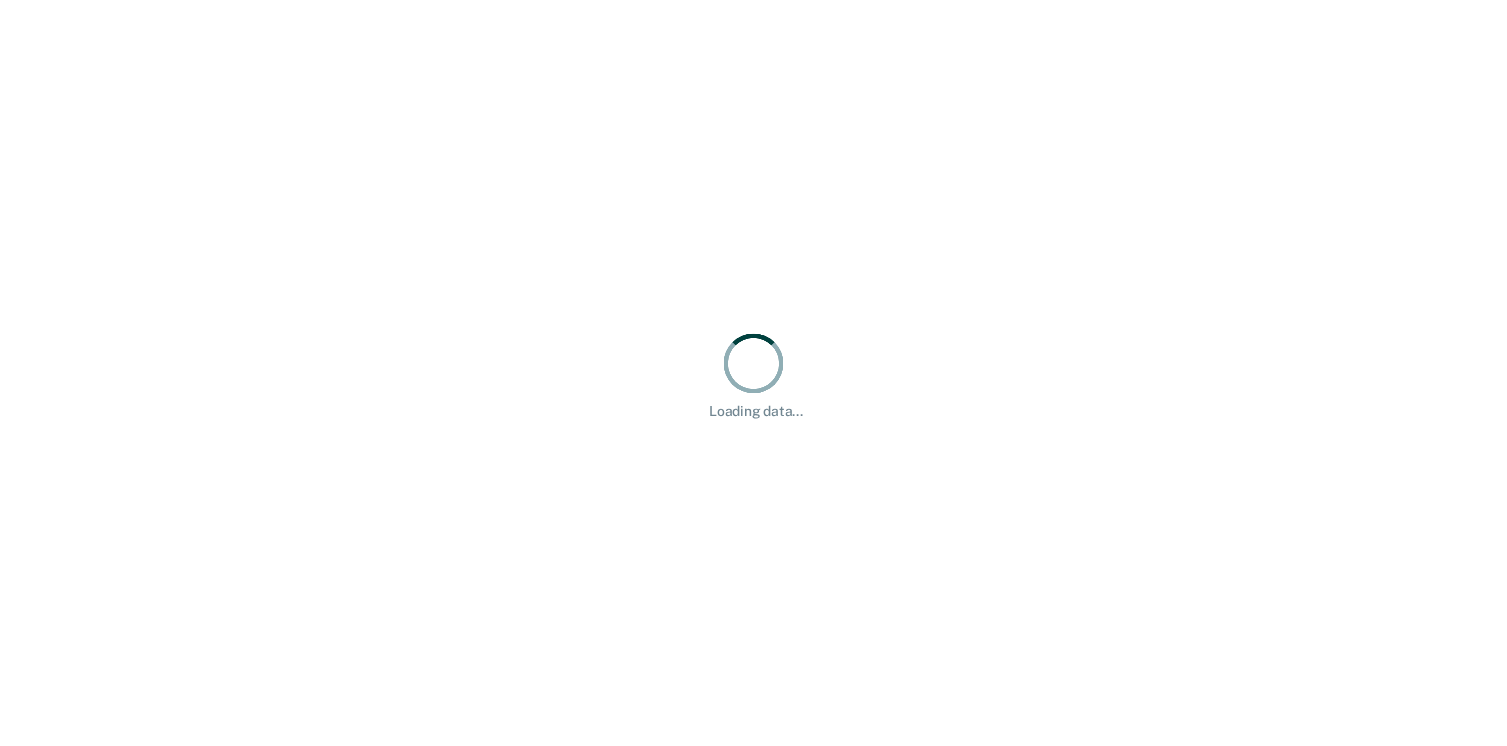 scroll, scrollTop: 0, scrollLeft: 0, axis: both 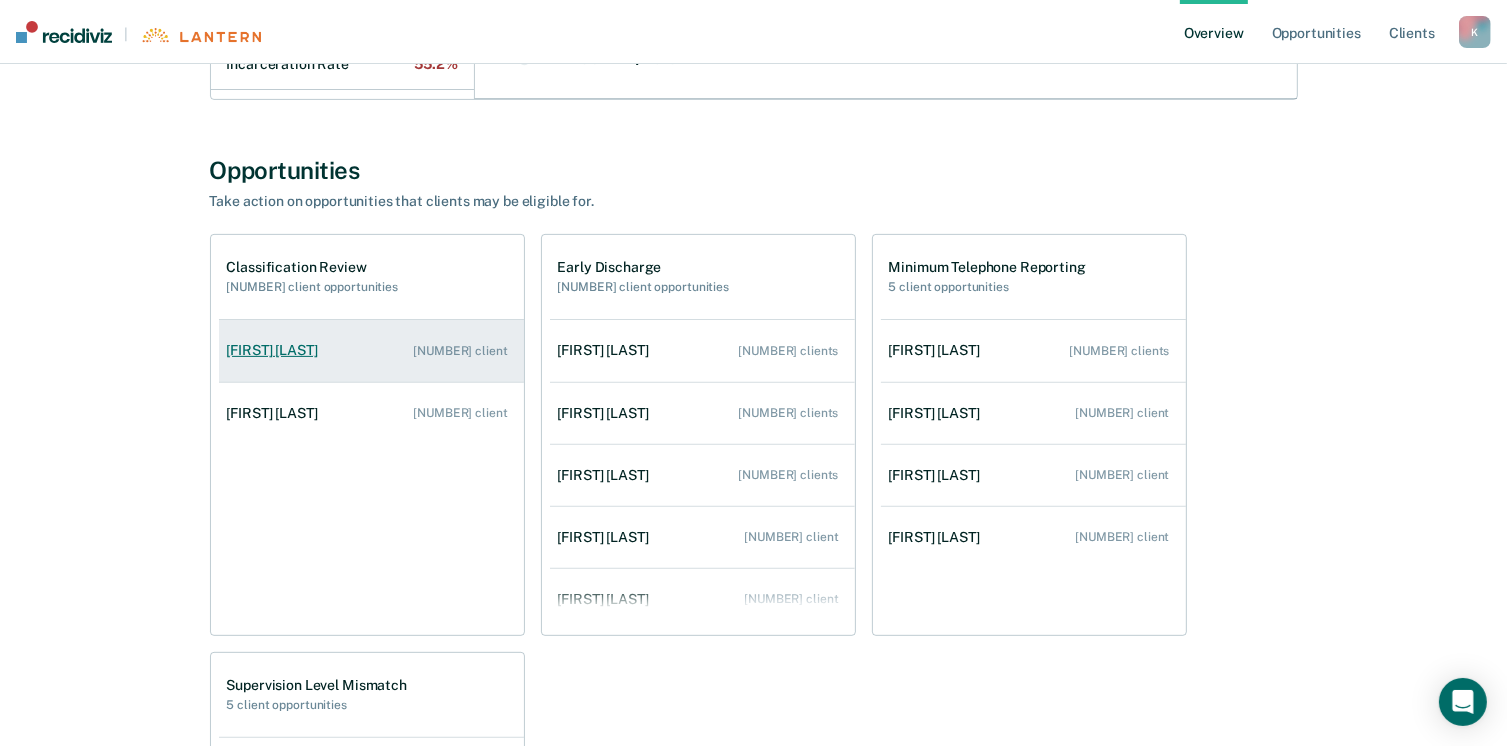 click on "[FIRST] [LAST]" at bounding box center (276, 350) 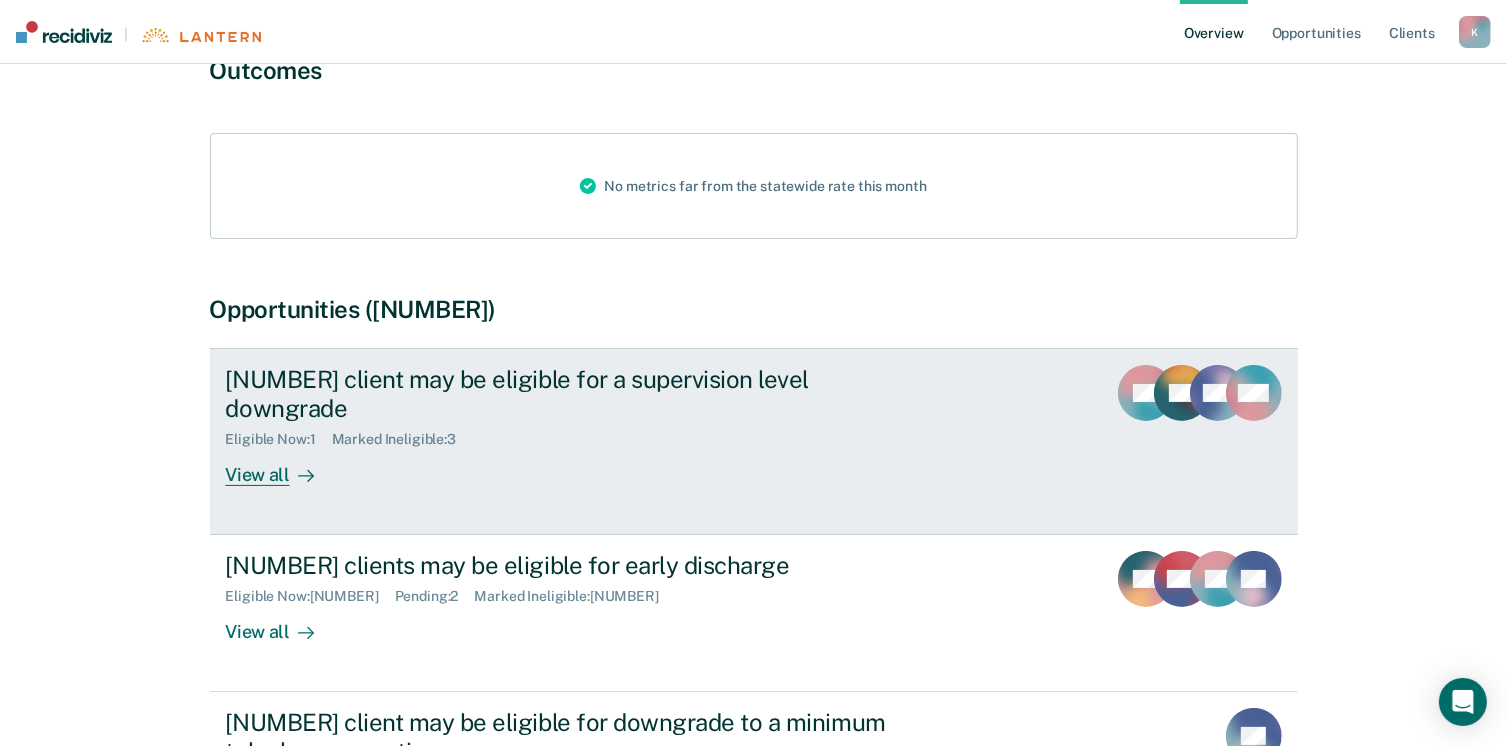 scroll, scrollTop: 200, scrollLeft: 0, axis: vertical 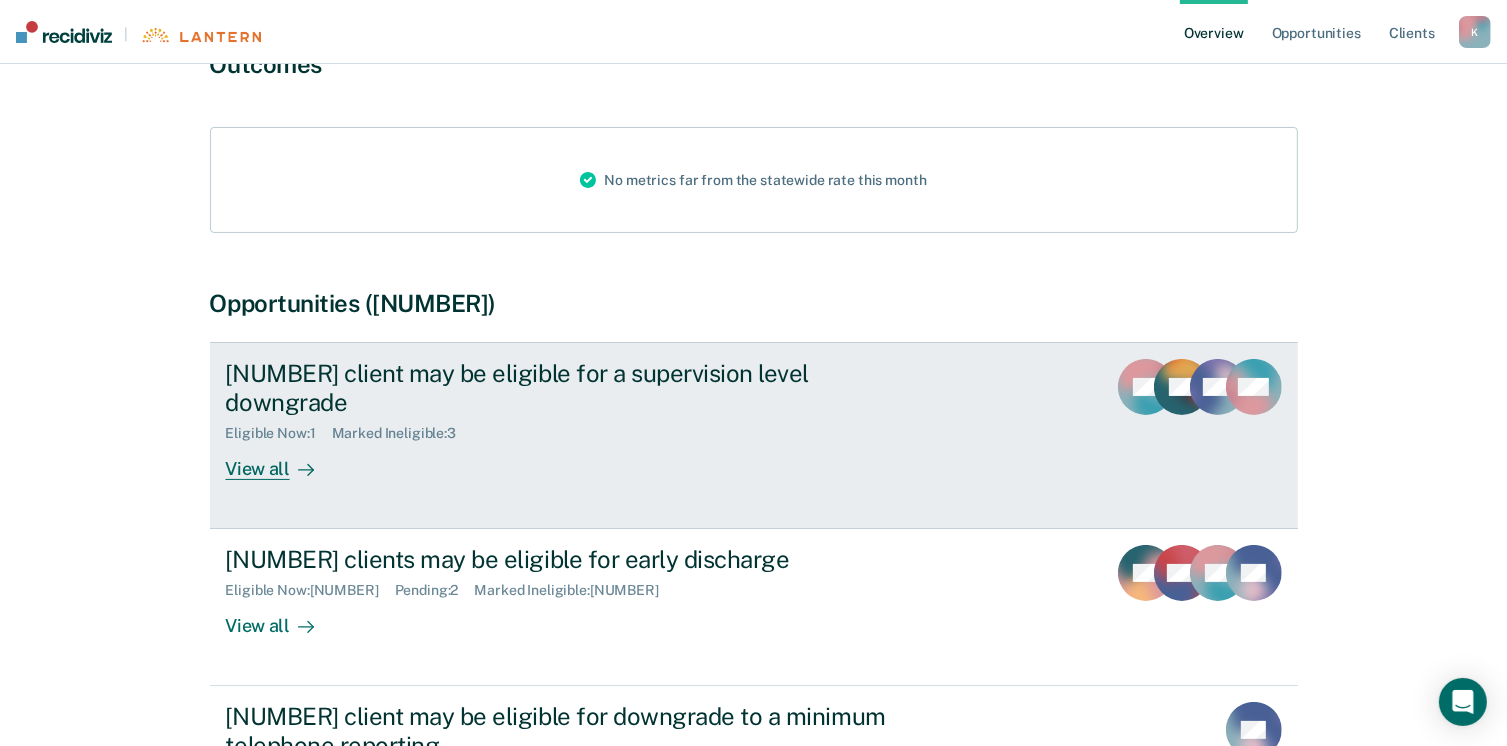 click on "View all" at bounding box center [282, 460] 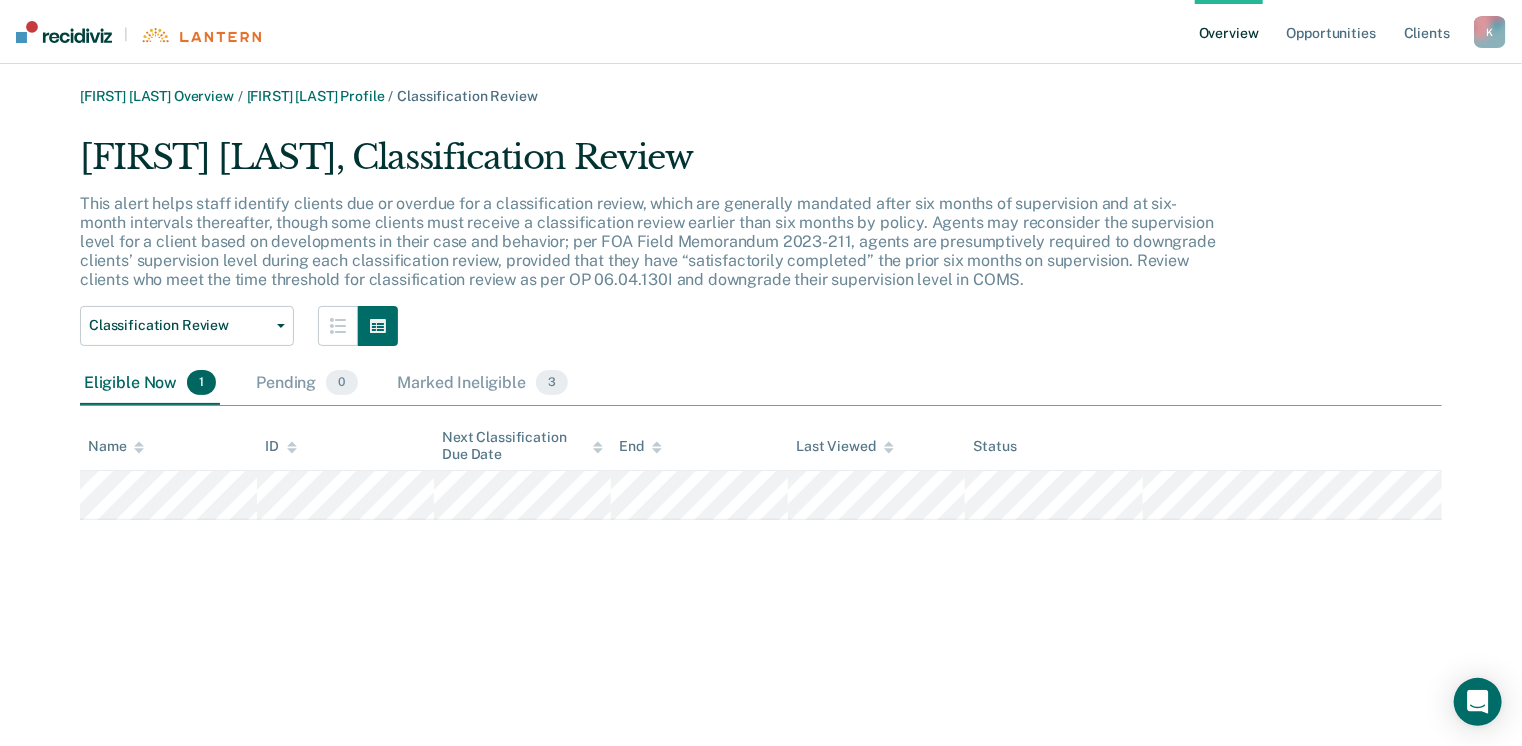 click on "Overview" at bounding box center (1229, 32) 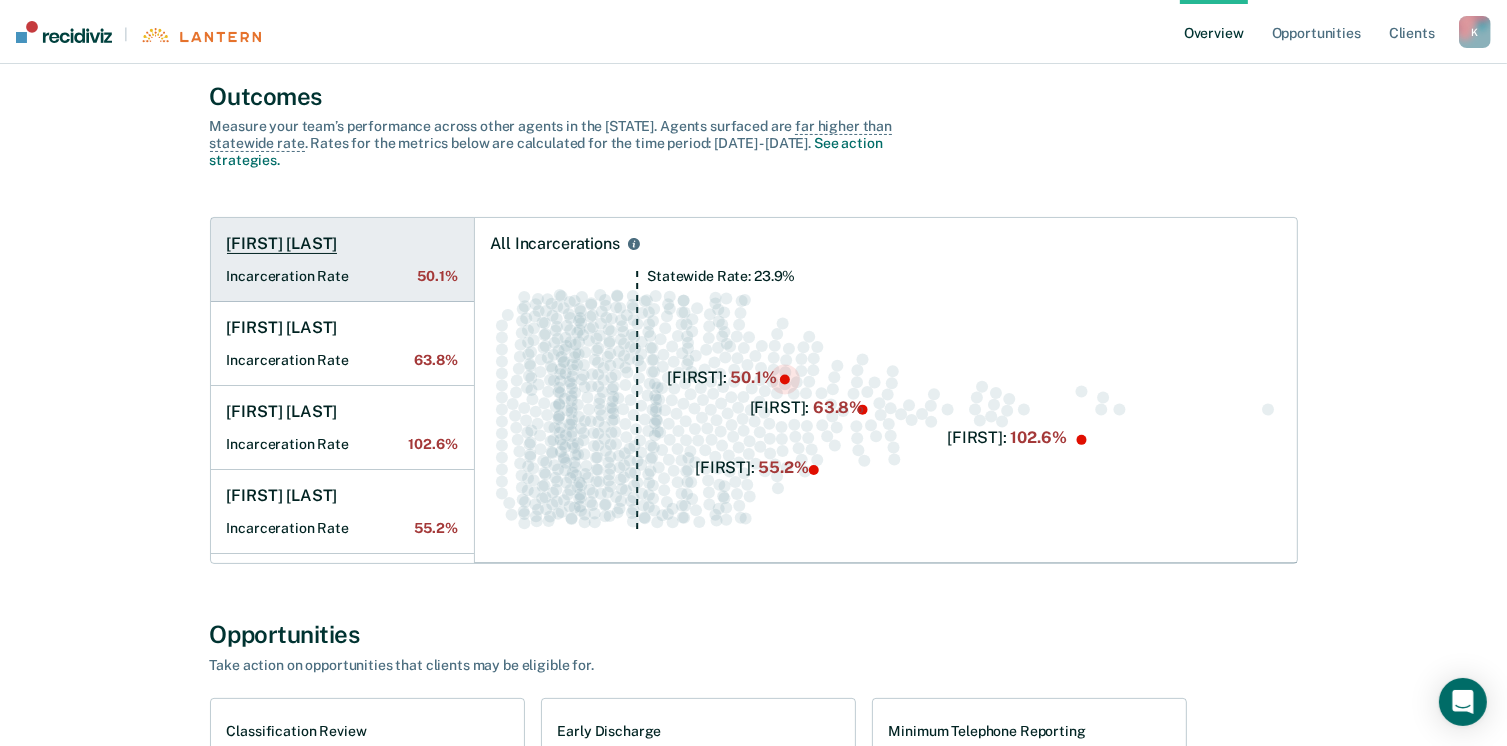 scroll, scrollTop: 600, scrollLeft: 0, axis: vertical 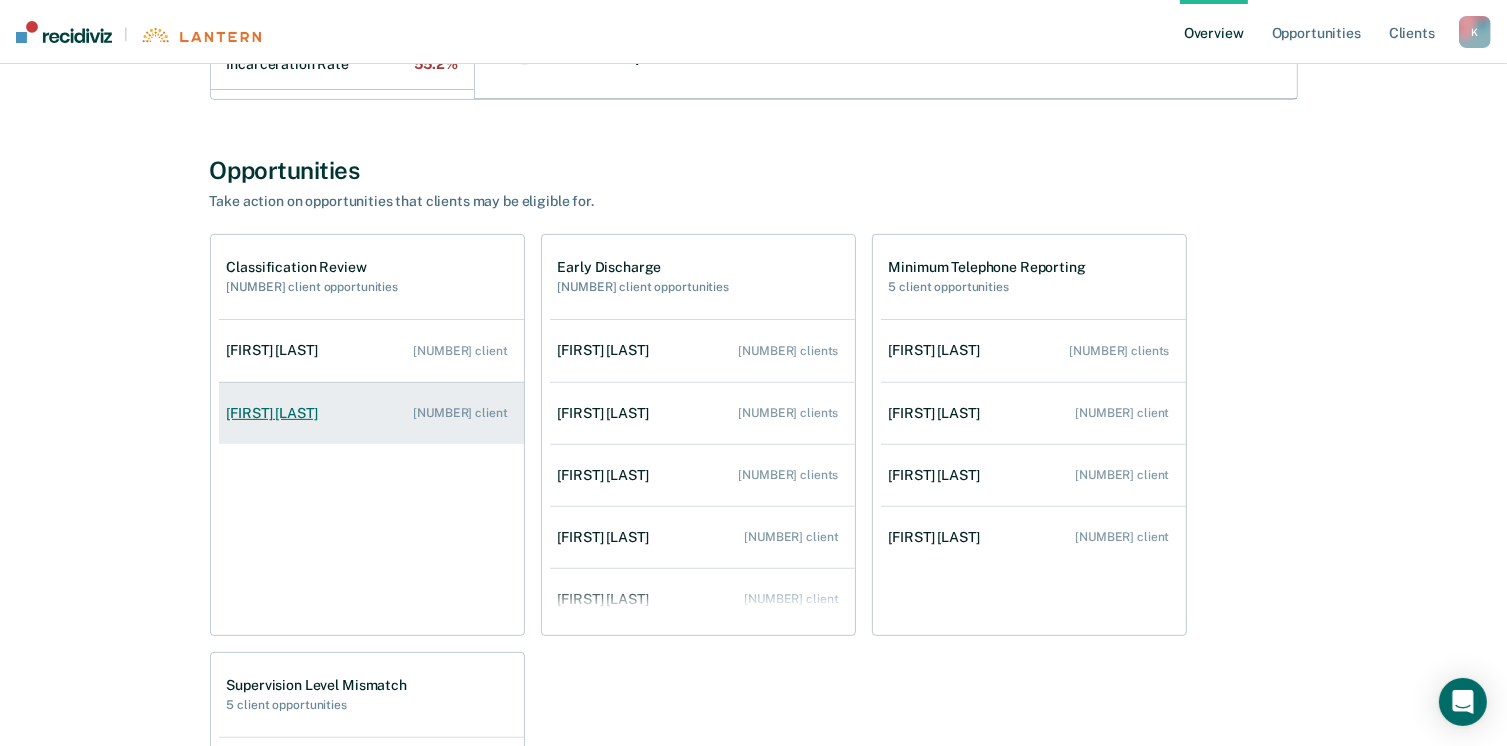 click on "[FIRST] [LAST] [NUMBER] client" at bounding box center (371, 413) 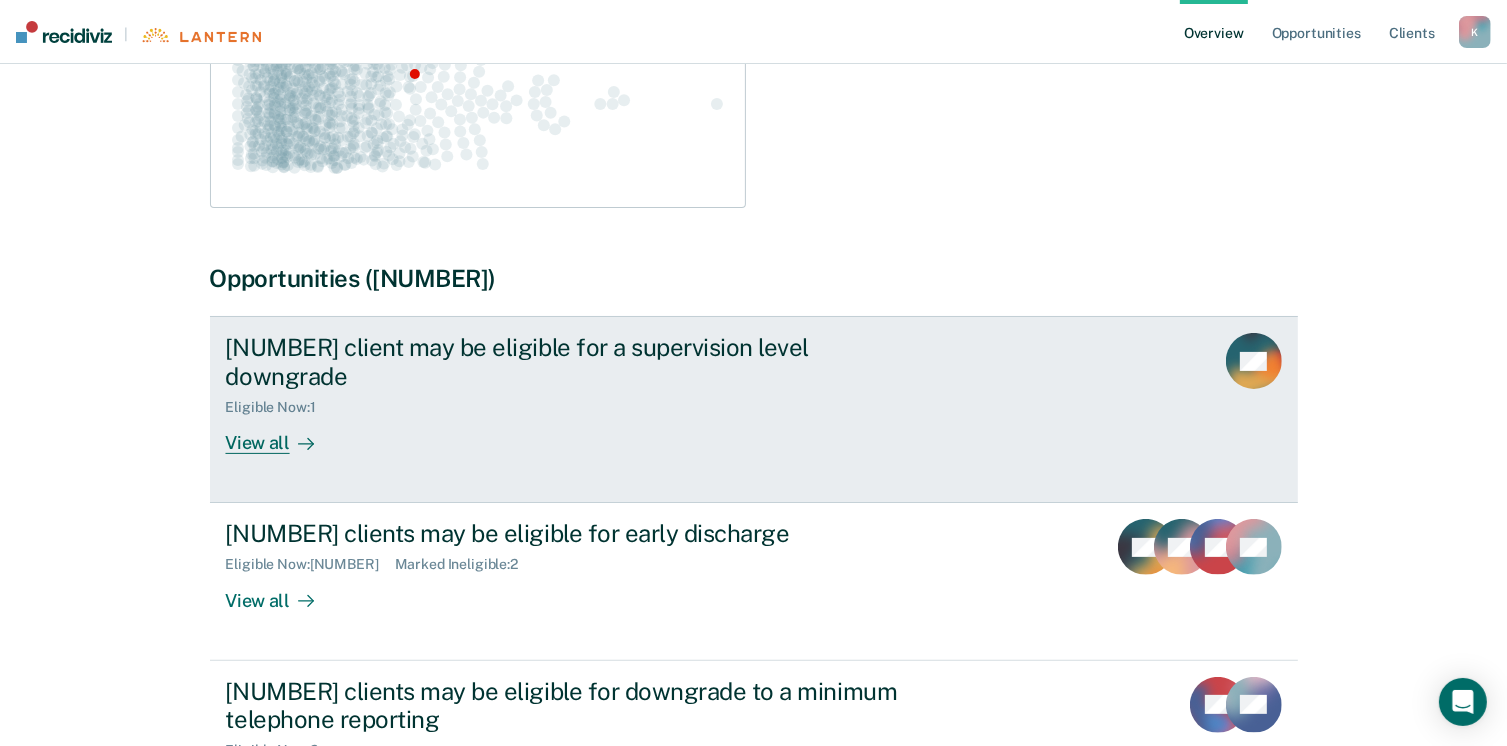 scroll, scrollTop: 400, scrollLeft: 0, axis: vertical 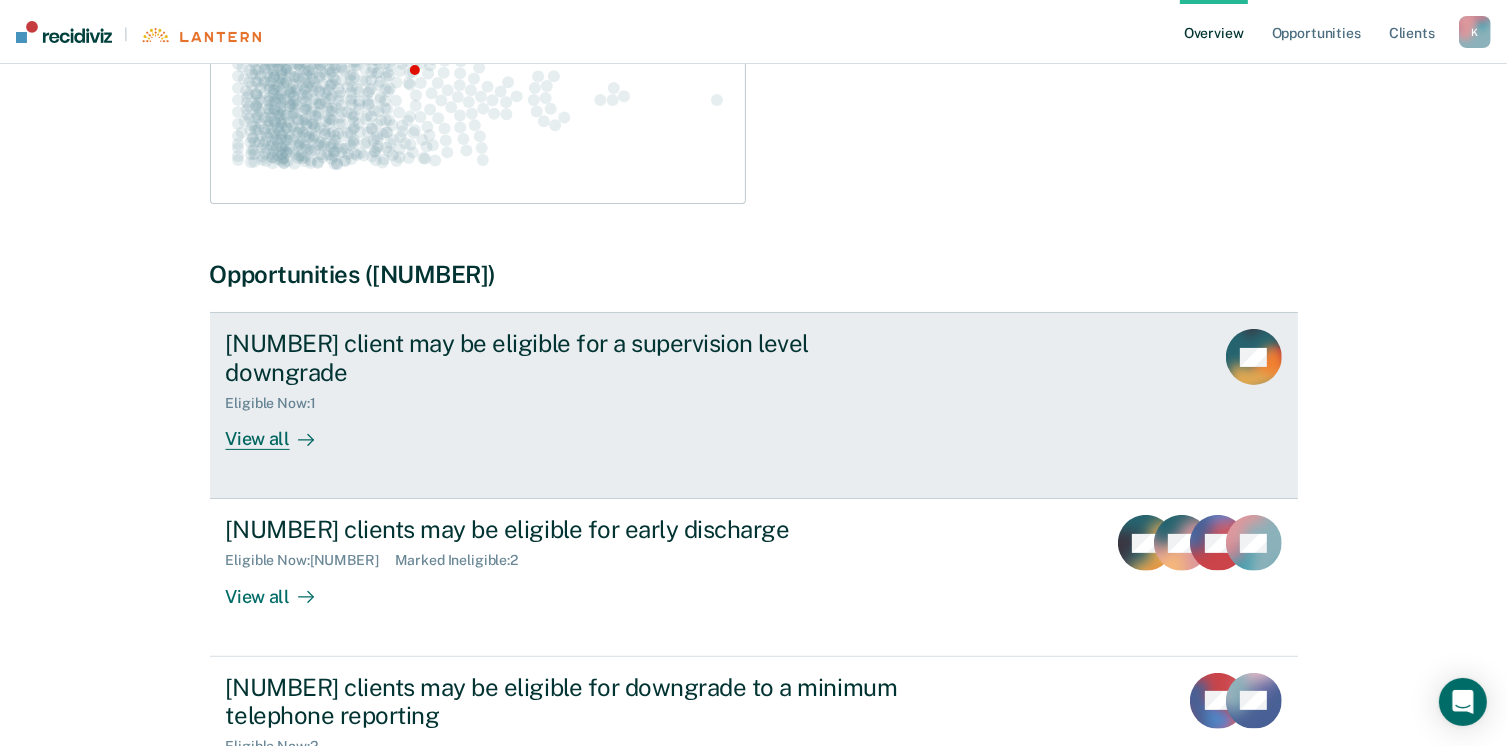 click on "View all" at bounding box center [282, 431] 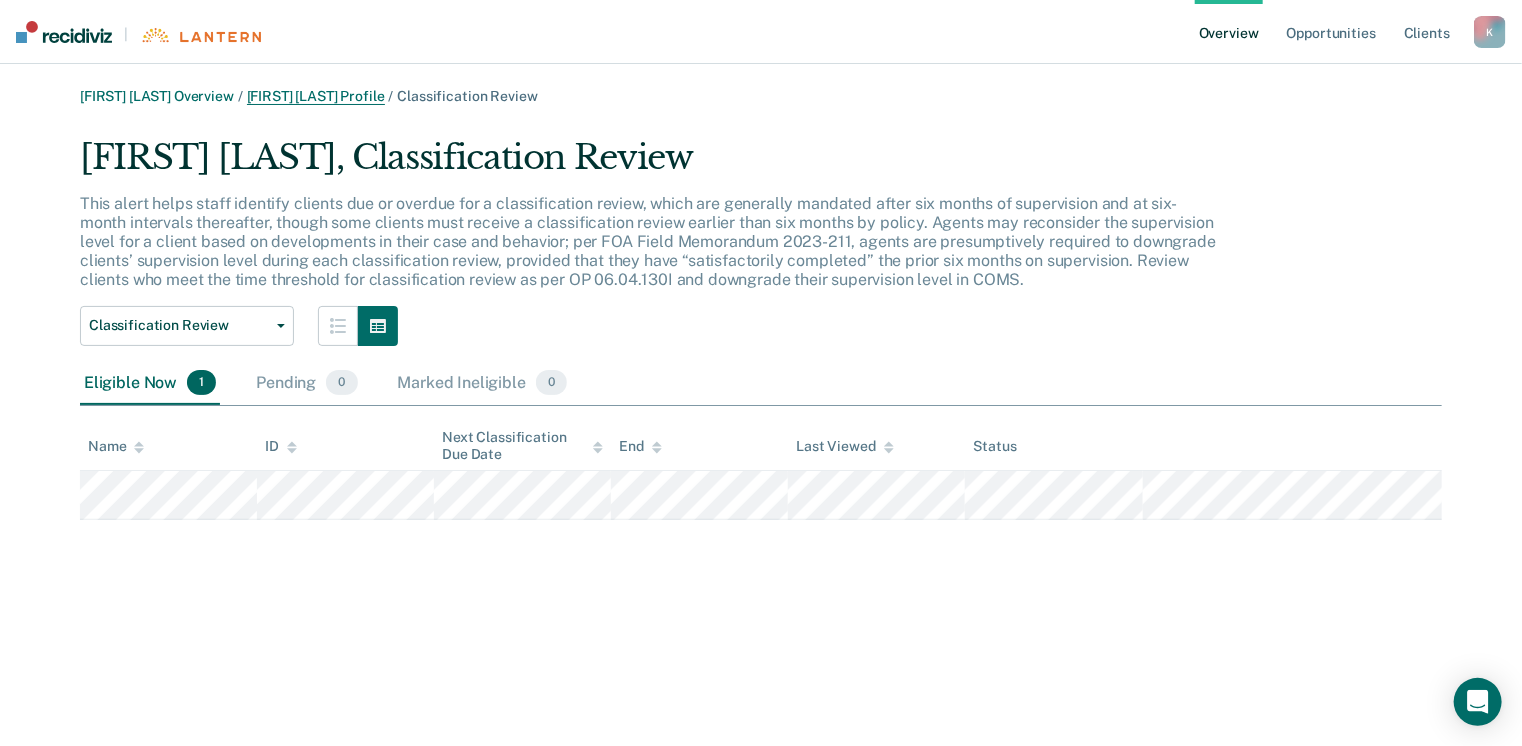 click on "[FIRST] [LAST] Profile" at bounding box center (316, 96) 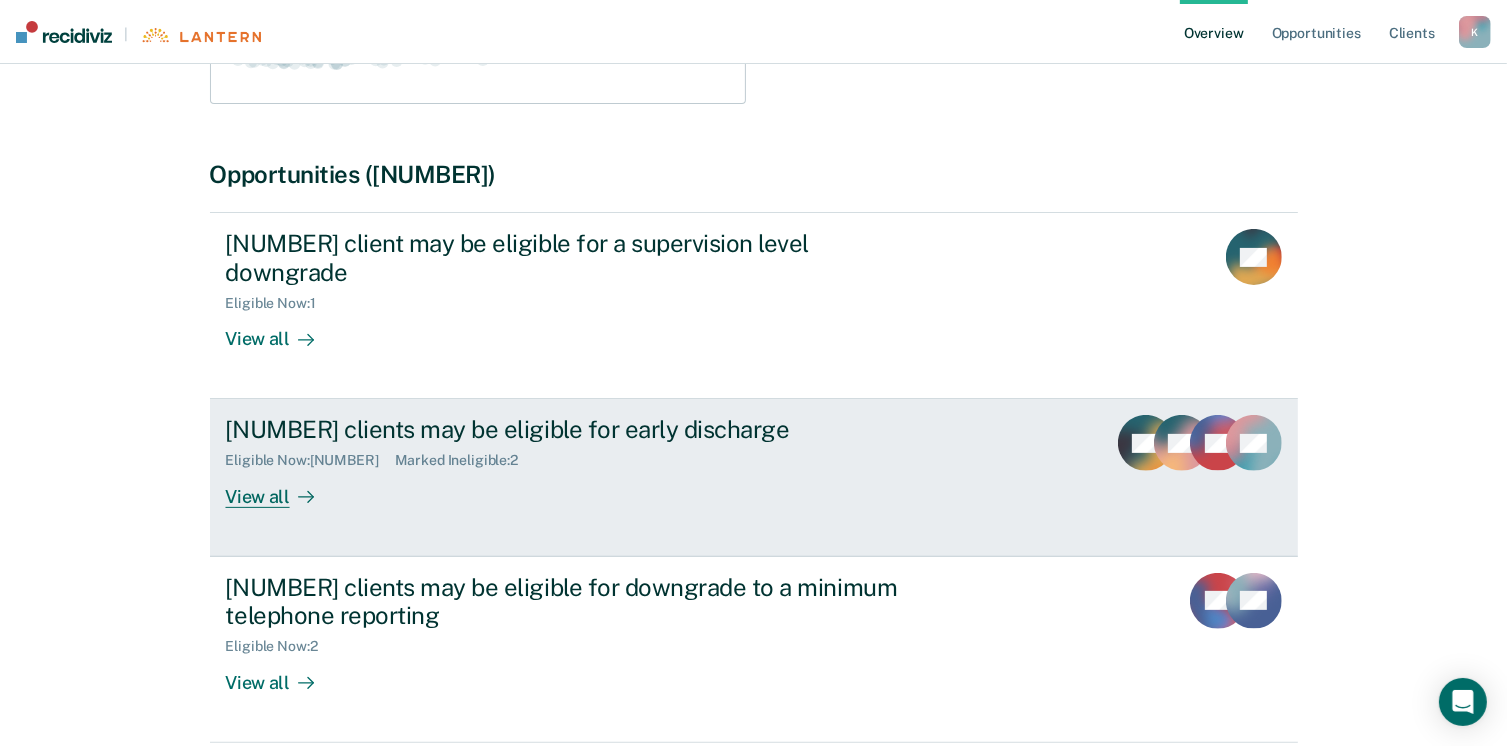 scroll, scrollTop: 570, scrollLeft: 0, axis: vertical 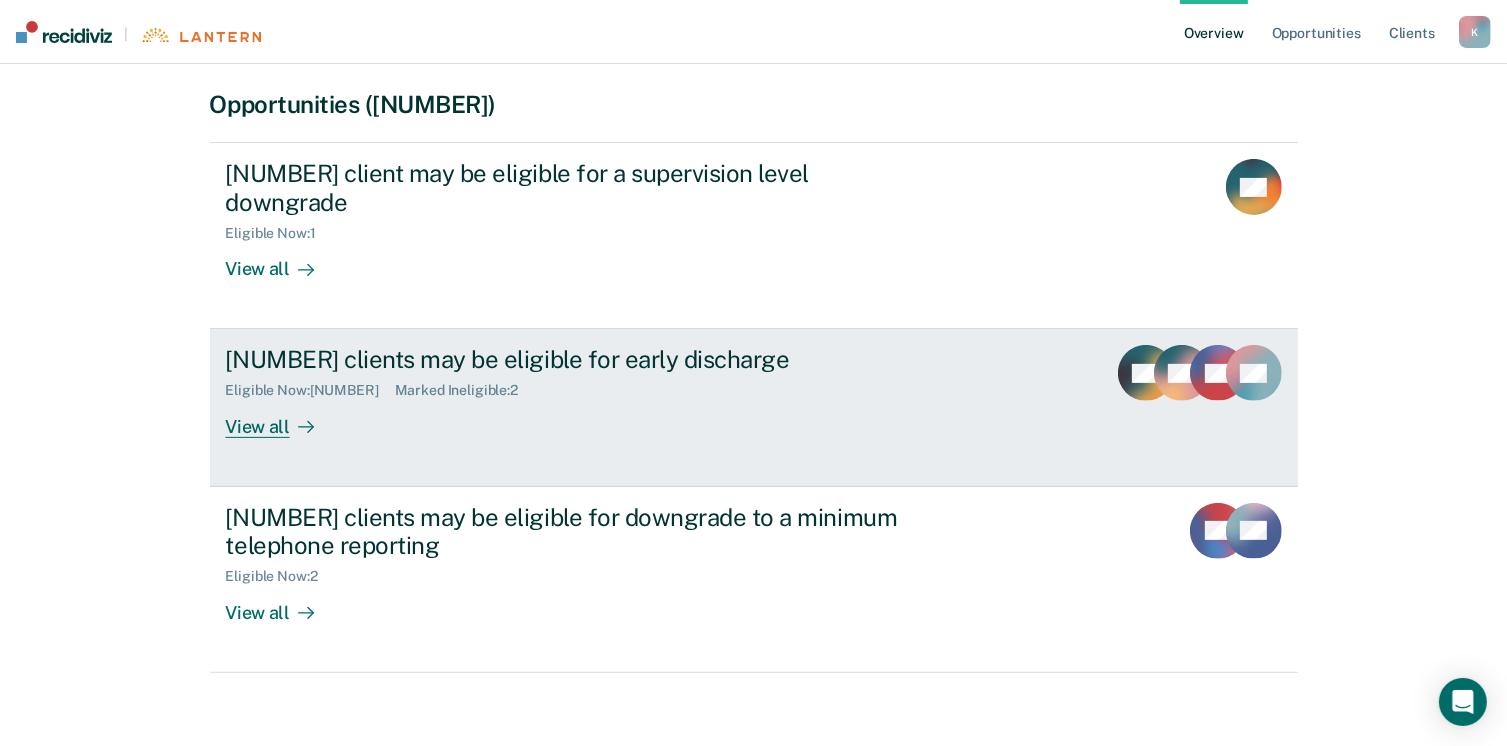 click on "View all" at bounding box center (282, 418) 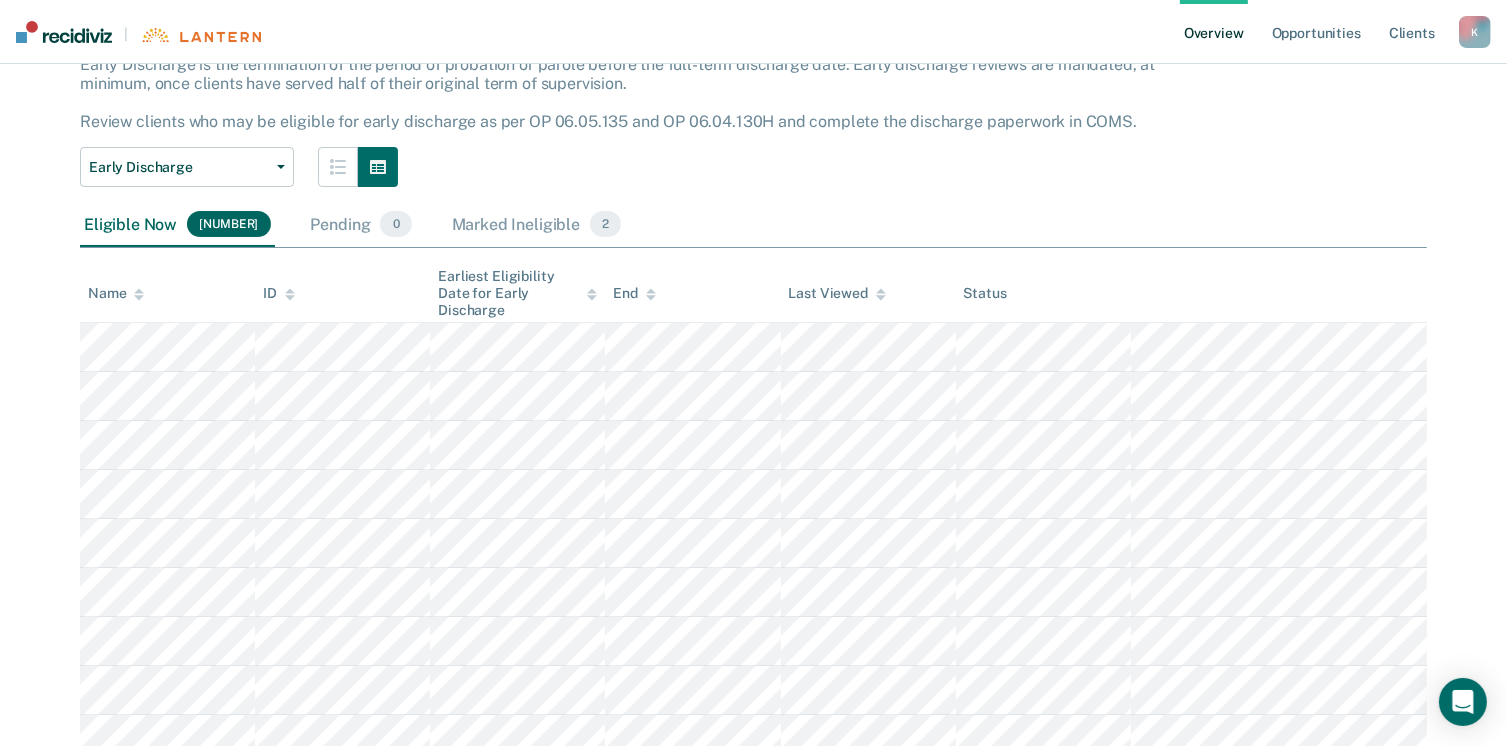 scroll, scrollTop: 0, scrollLeft: 0, axis: both 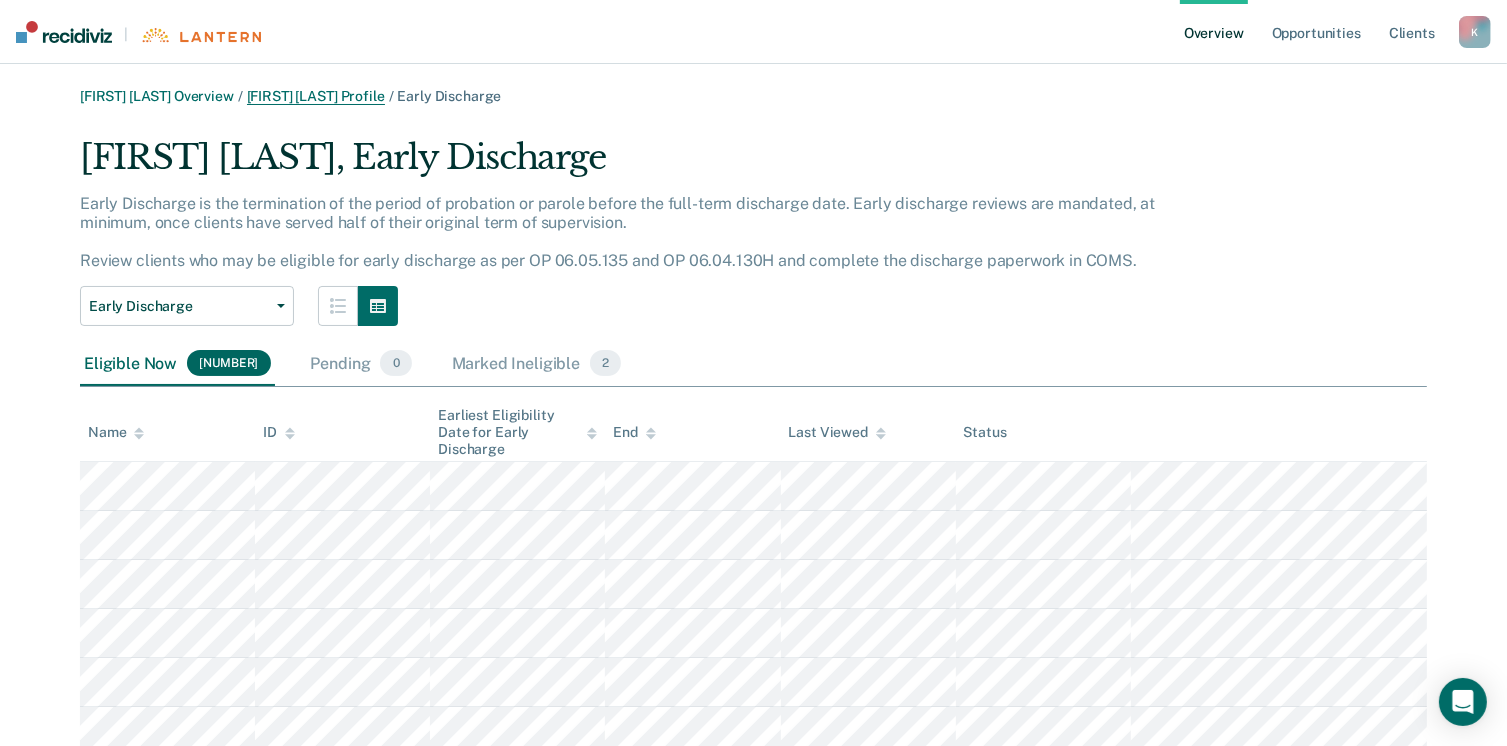 click on "[FIRST] [LAST] Profile" at bounding box center [316, 96] 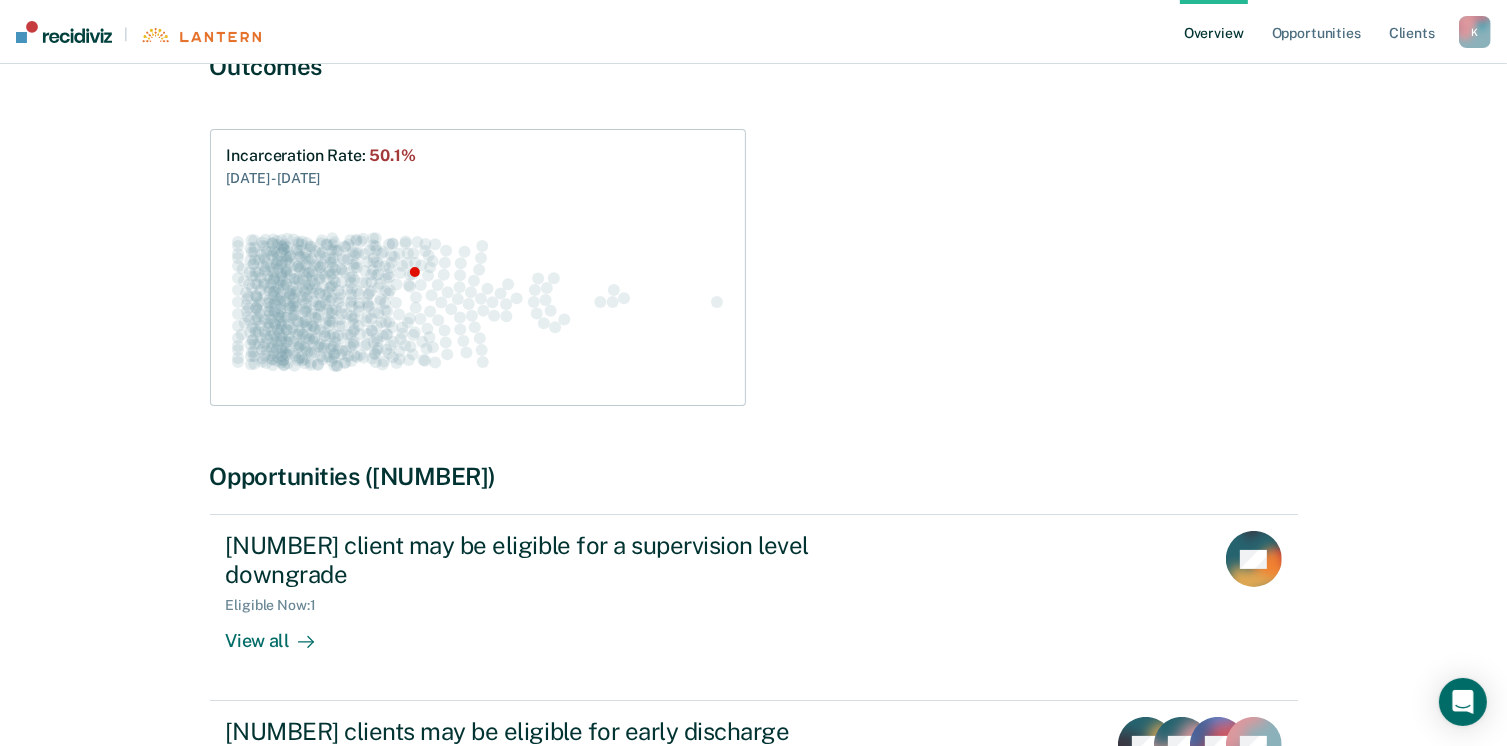 scroll, scrollTop: 0, scrollLeft: 0, axis: both 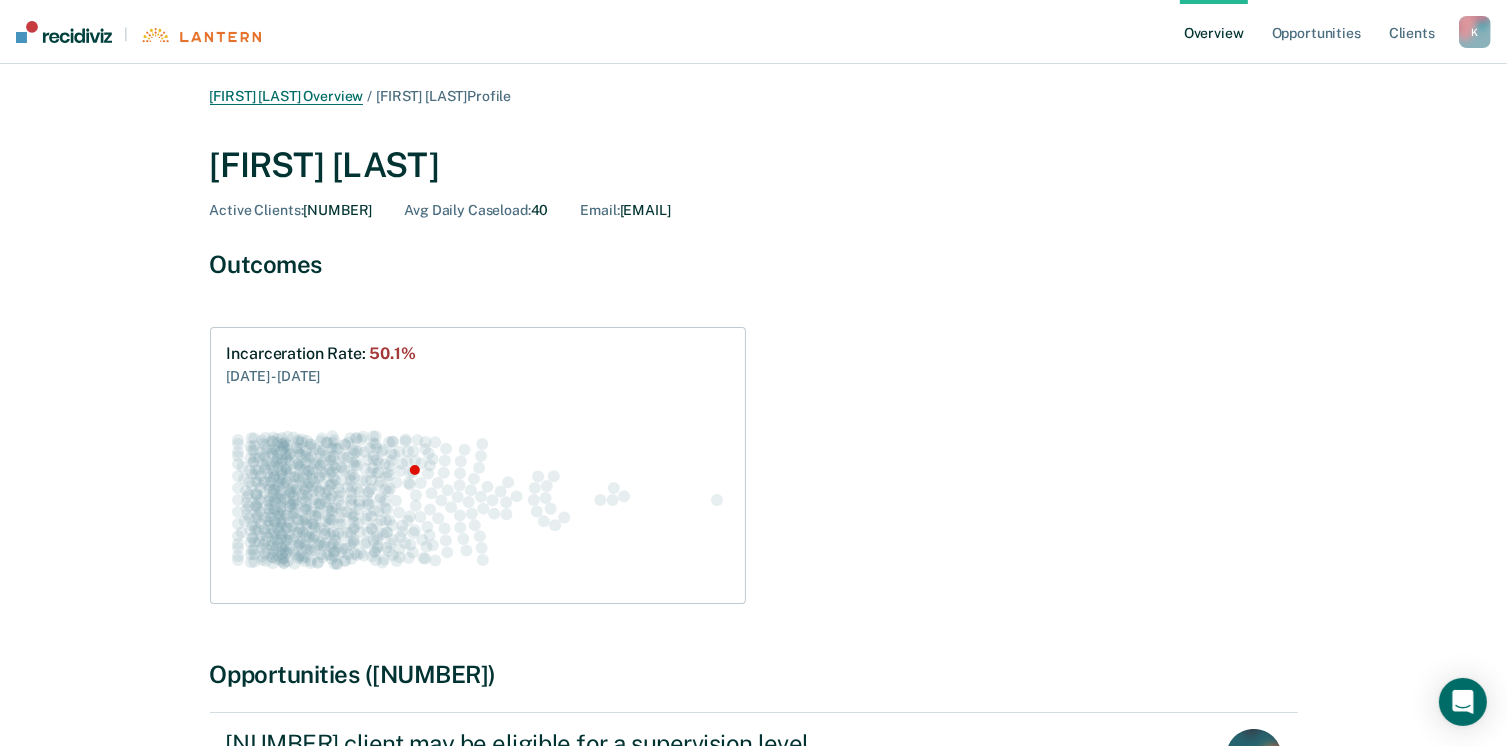 click on "[FIRST] [LAST] Overview" at bounding box center (287, 96) 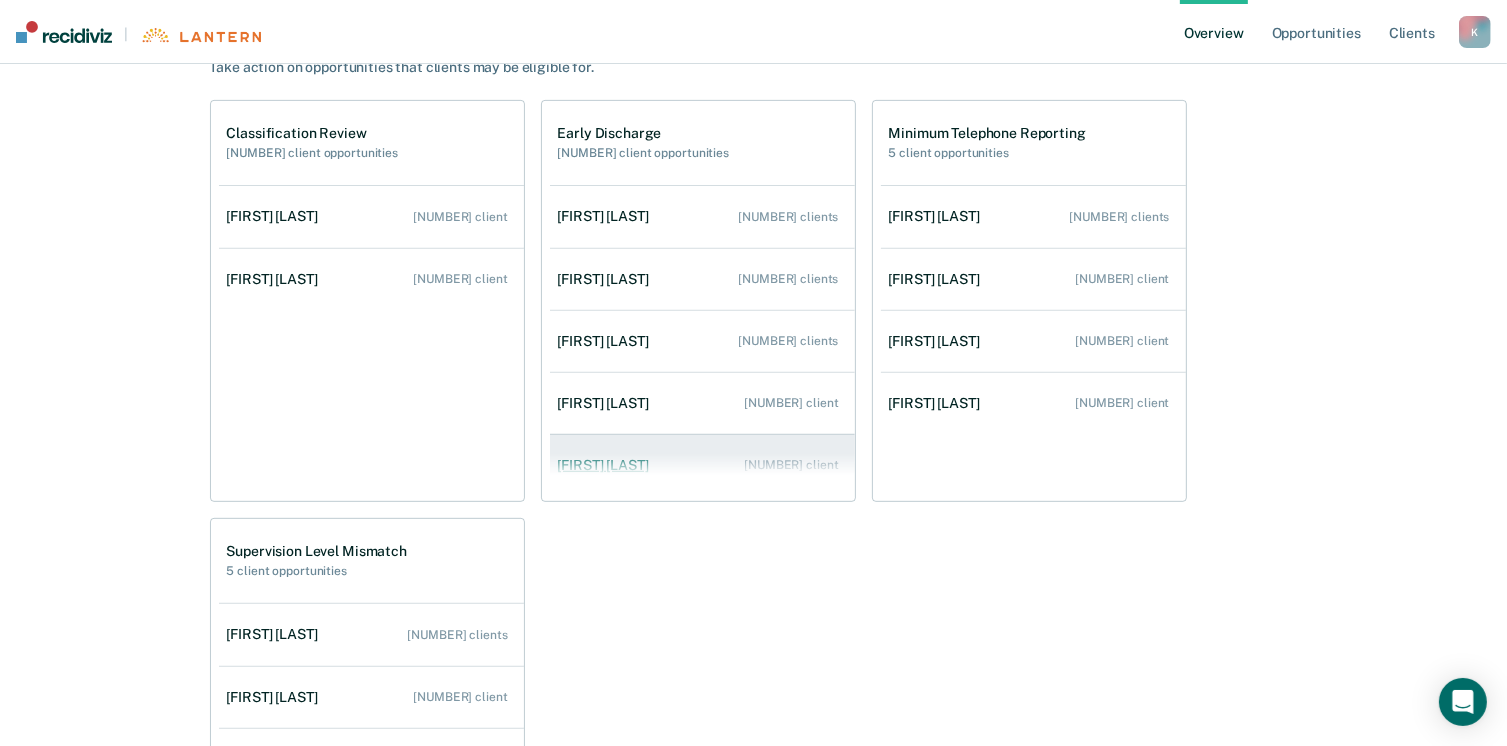 scroll, scrollTop: 700, scrollLeft: 0, axis: vertical 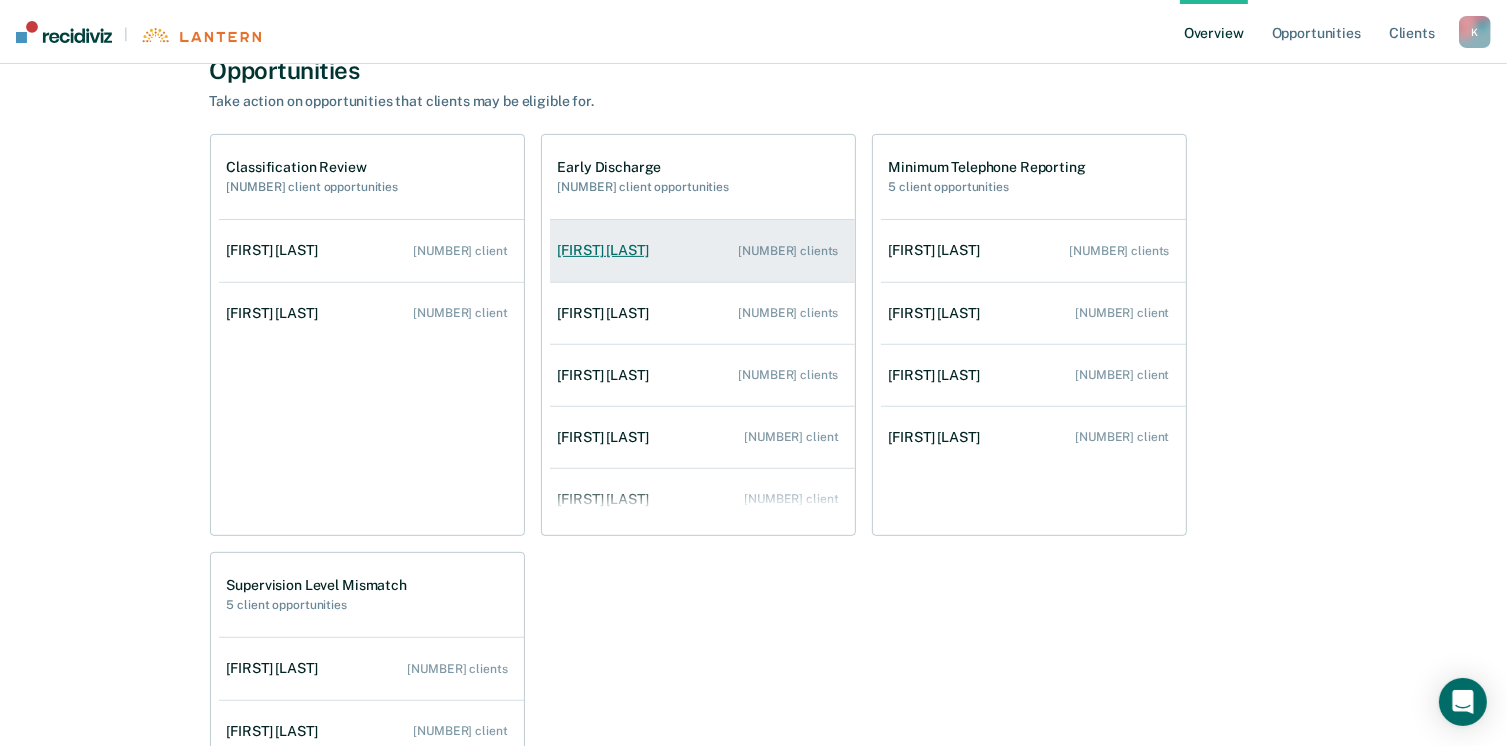 click on "[FIRST] [LAST]" at bounding box center (276, 313) 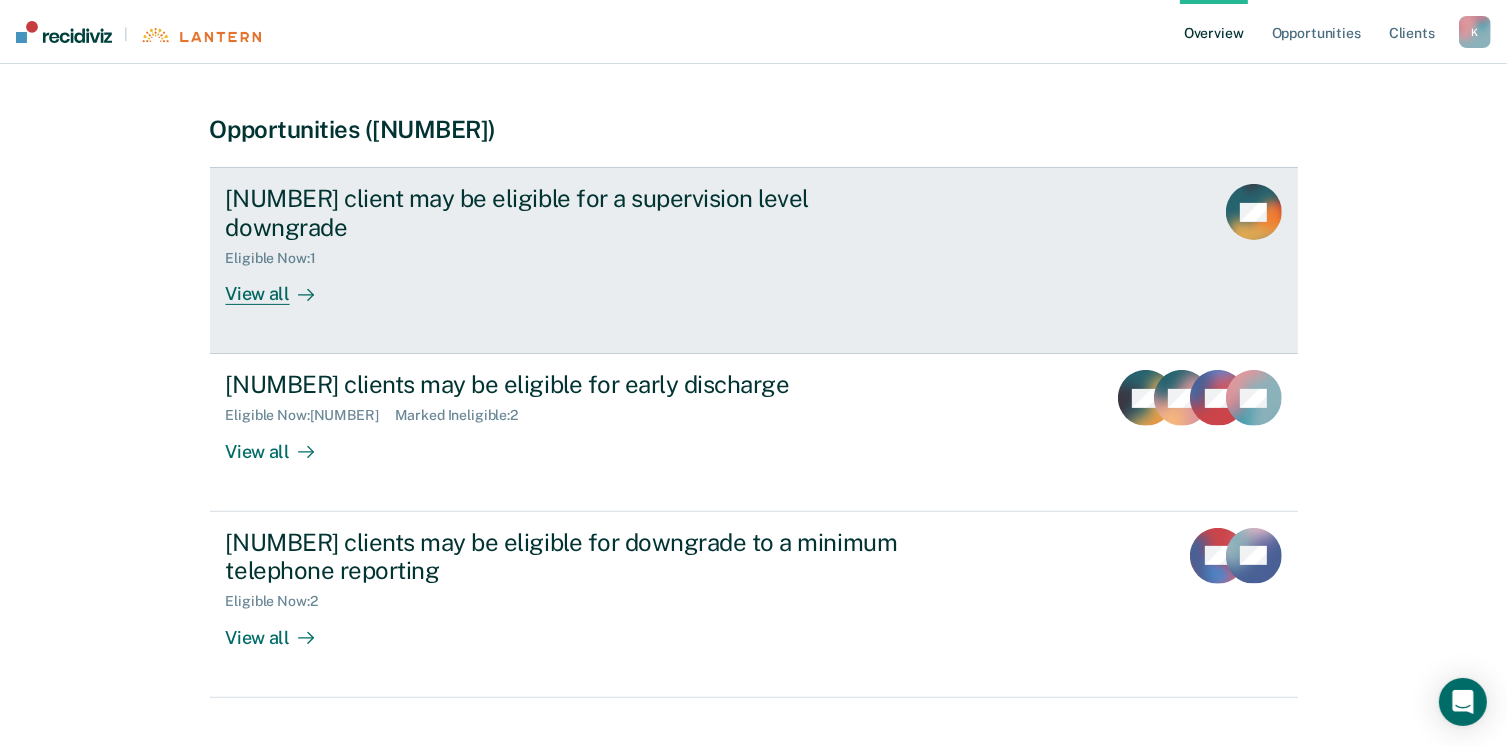 scroll, scrollTop: 570, scrollLeft: 0, axis: vertical 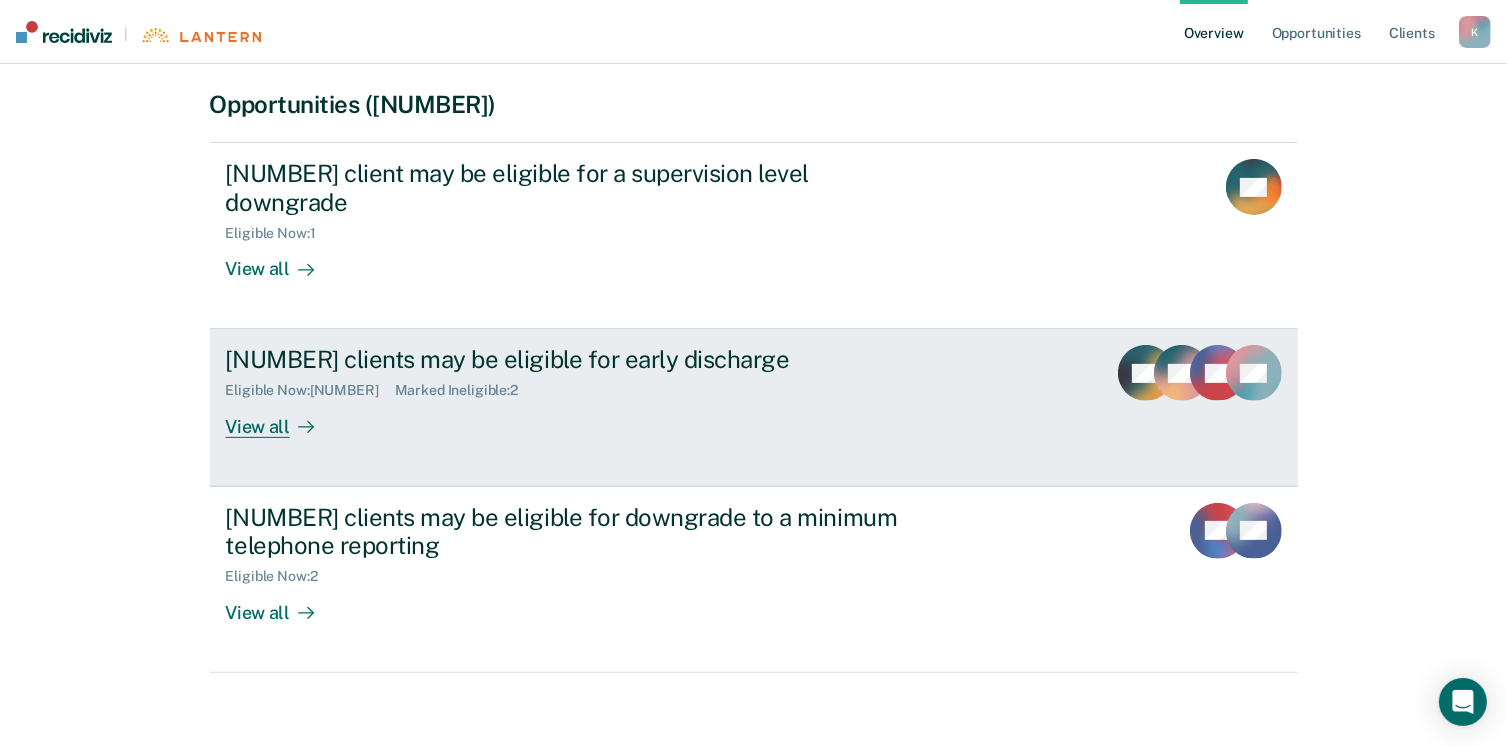 click on "View all" at bounding box center (282, 418) 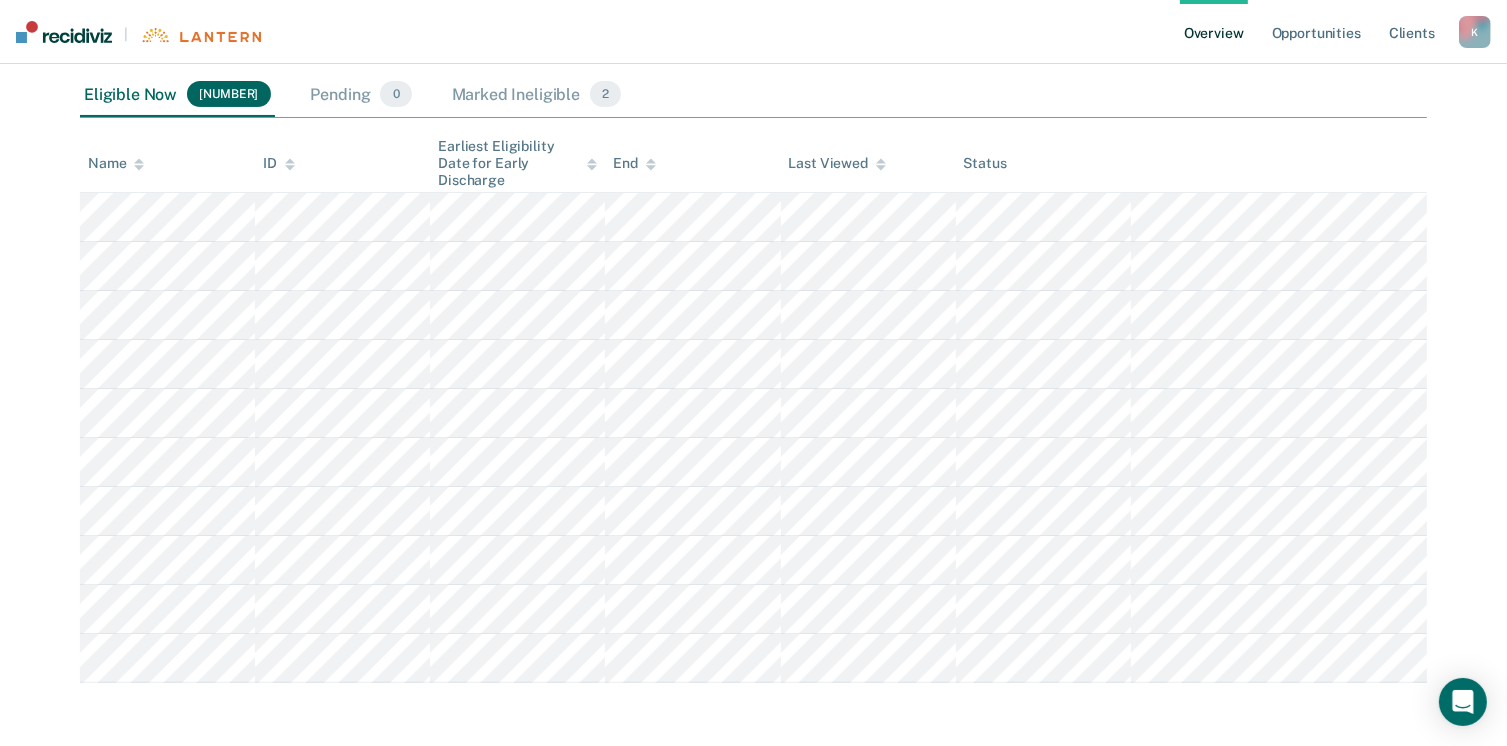 scroll, scrollTop: 0, scrollLeft: 0, axis: both 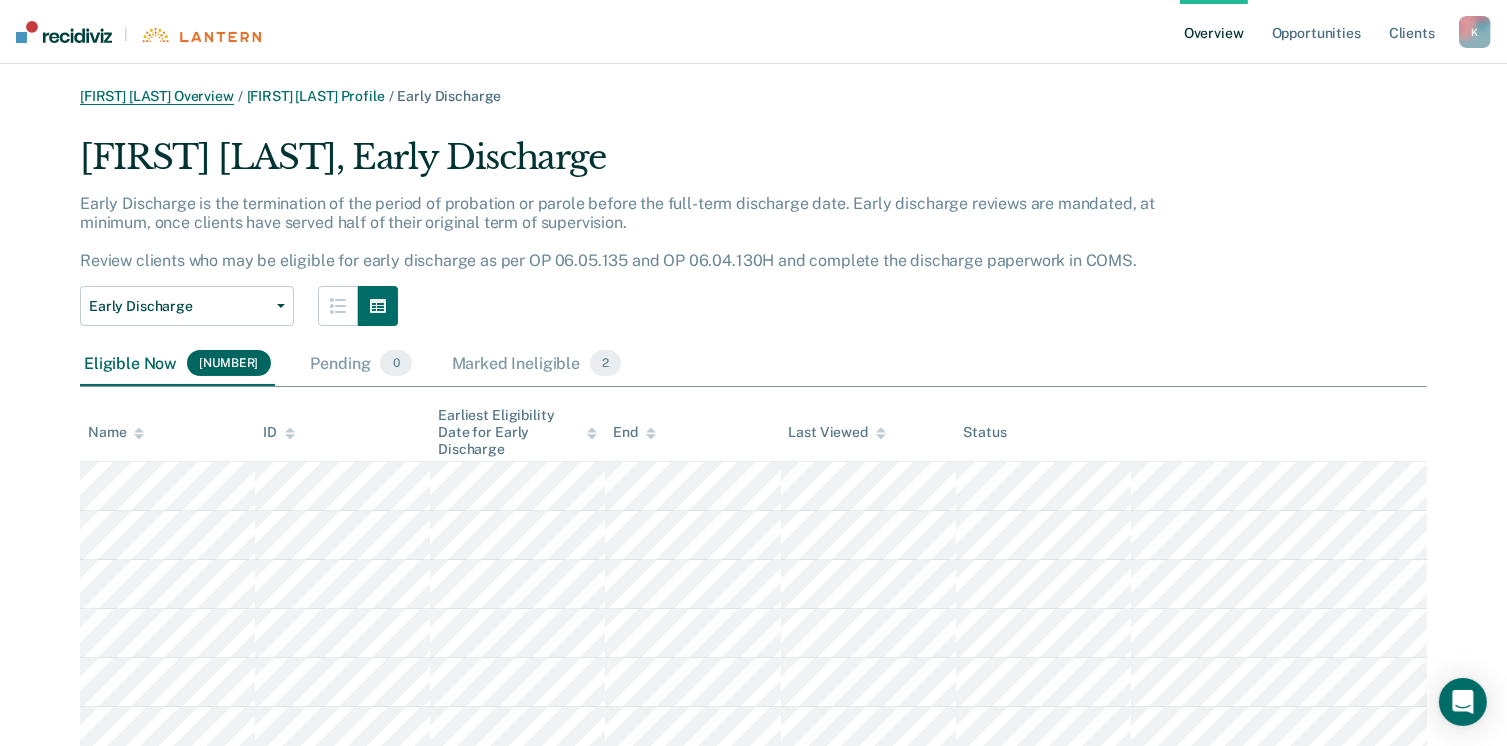 click on "[FIRST] [LAST] Overview" at bounding box center [157, 96] 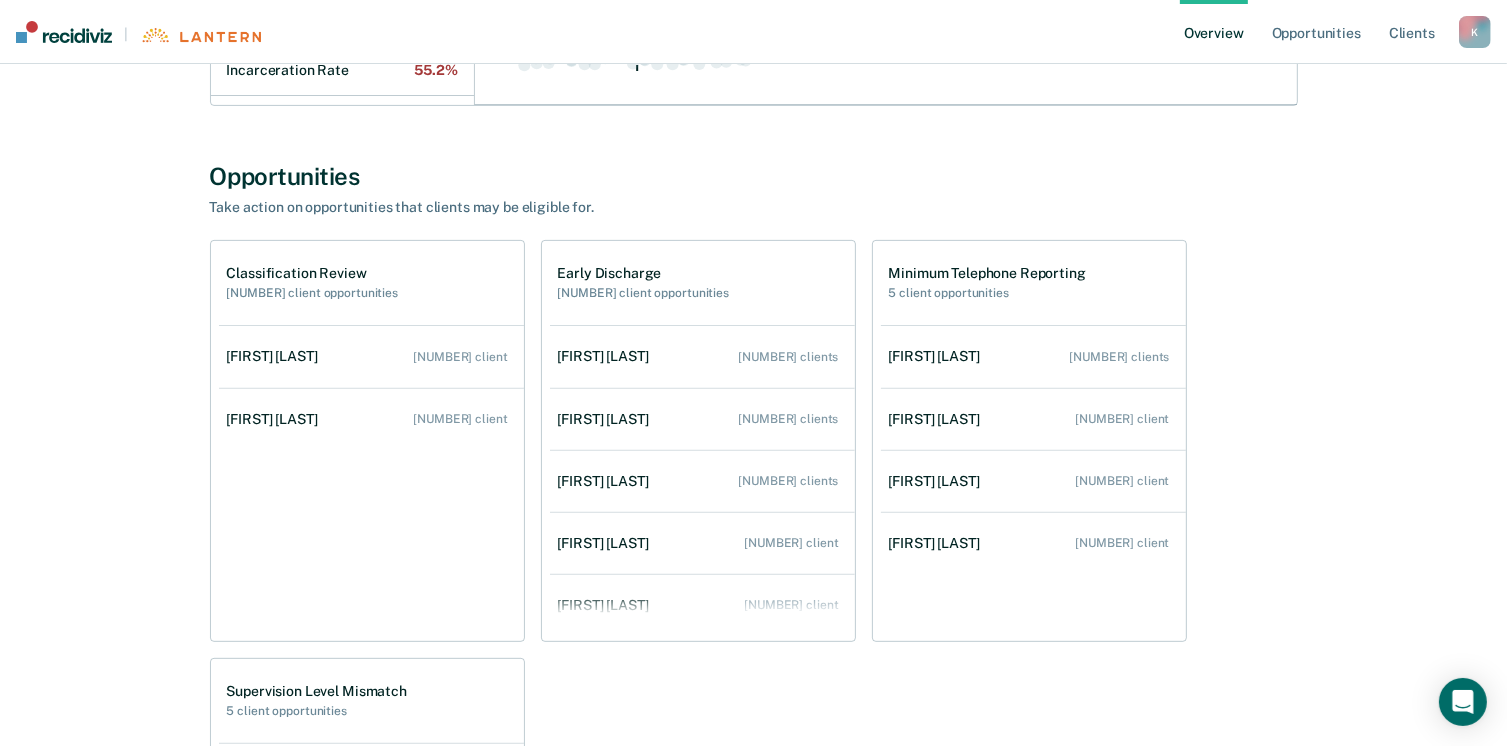 scroll, scrollTop: 600, scrollLeft: 0, axis: vertical 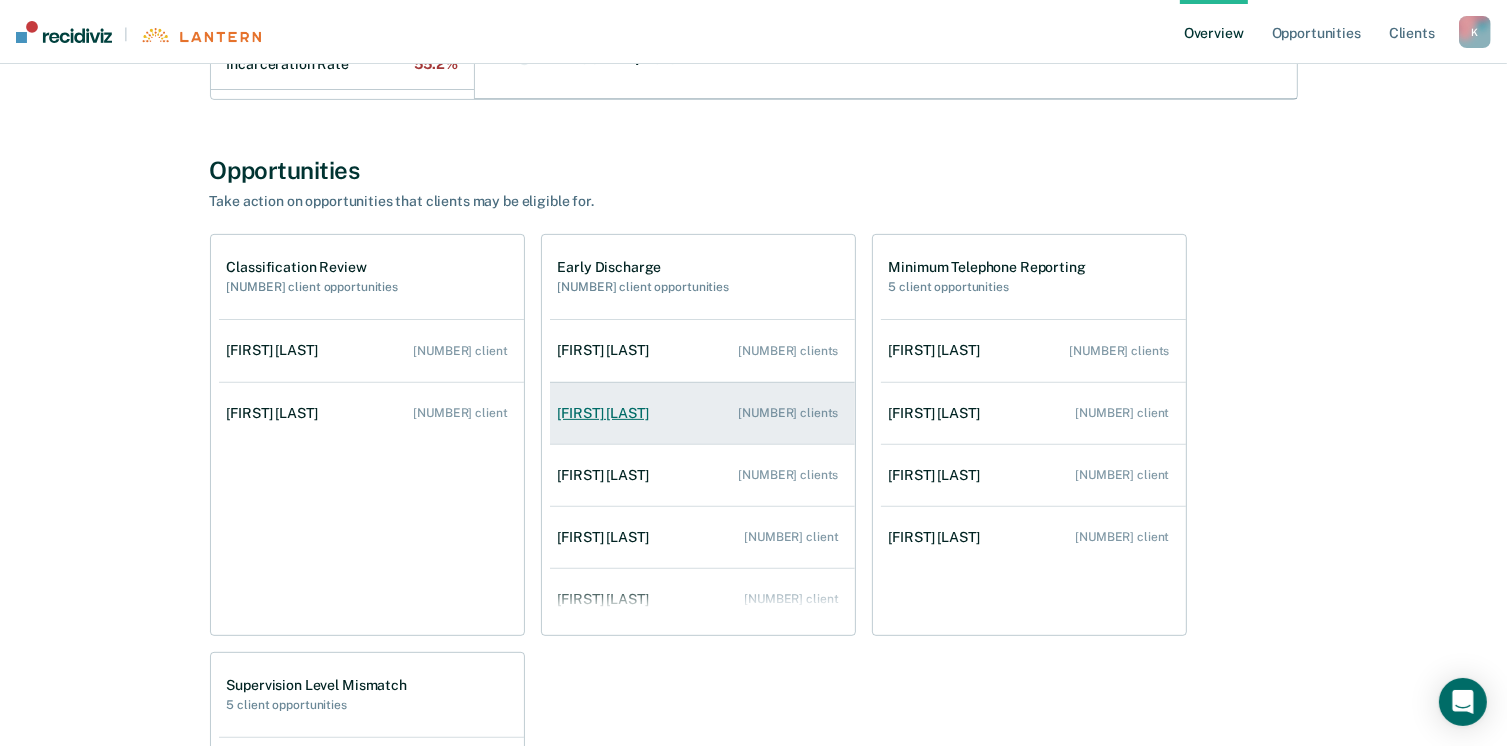 click on "[FIRST] [LAST]" at bounding box center (276, 350) 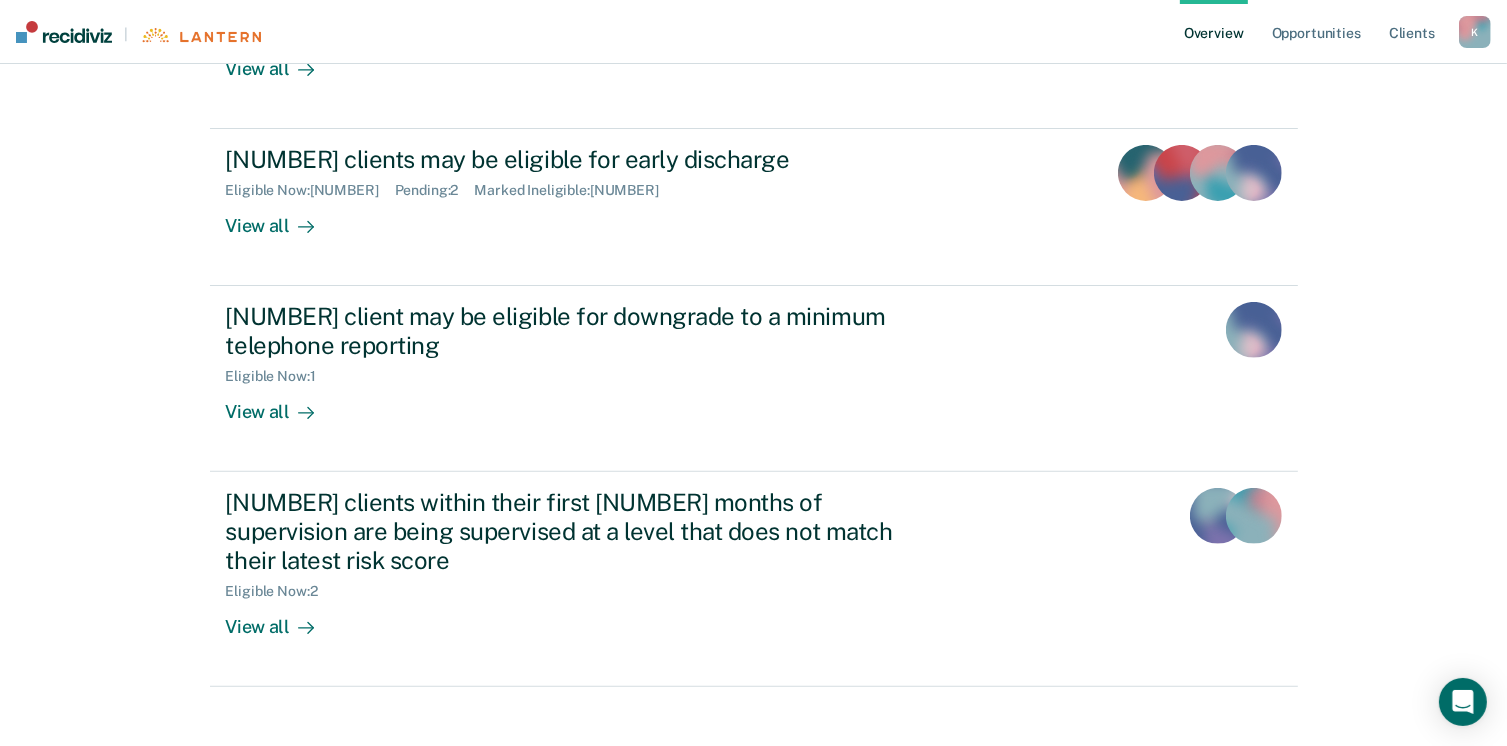 scroll, scrollTop: 0, scrollLeft: 0, axis: both 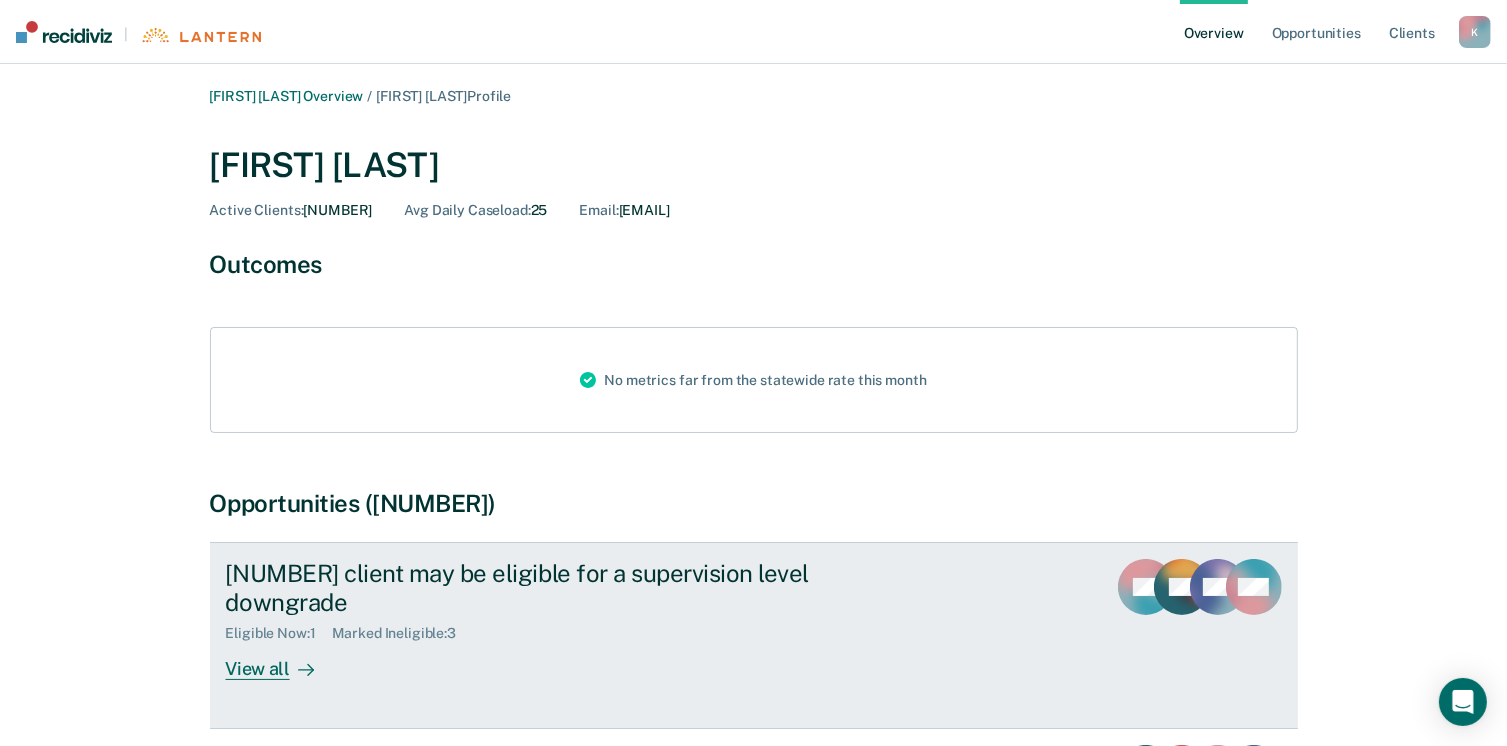 click on "View all" at bounding box center [282, 660] 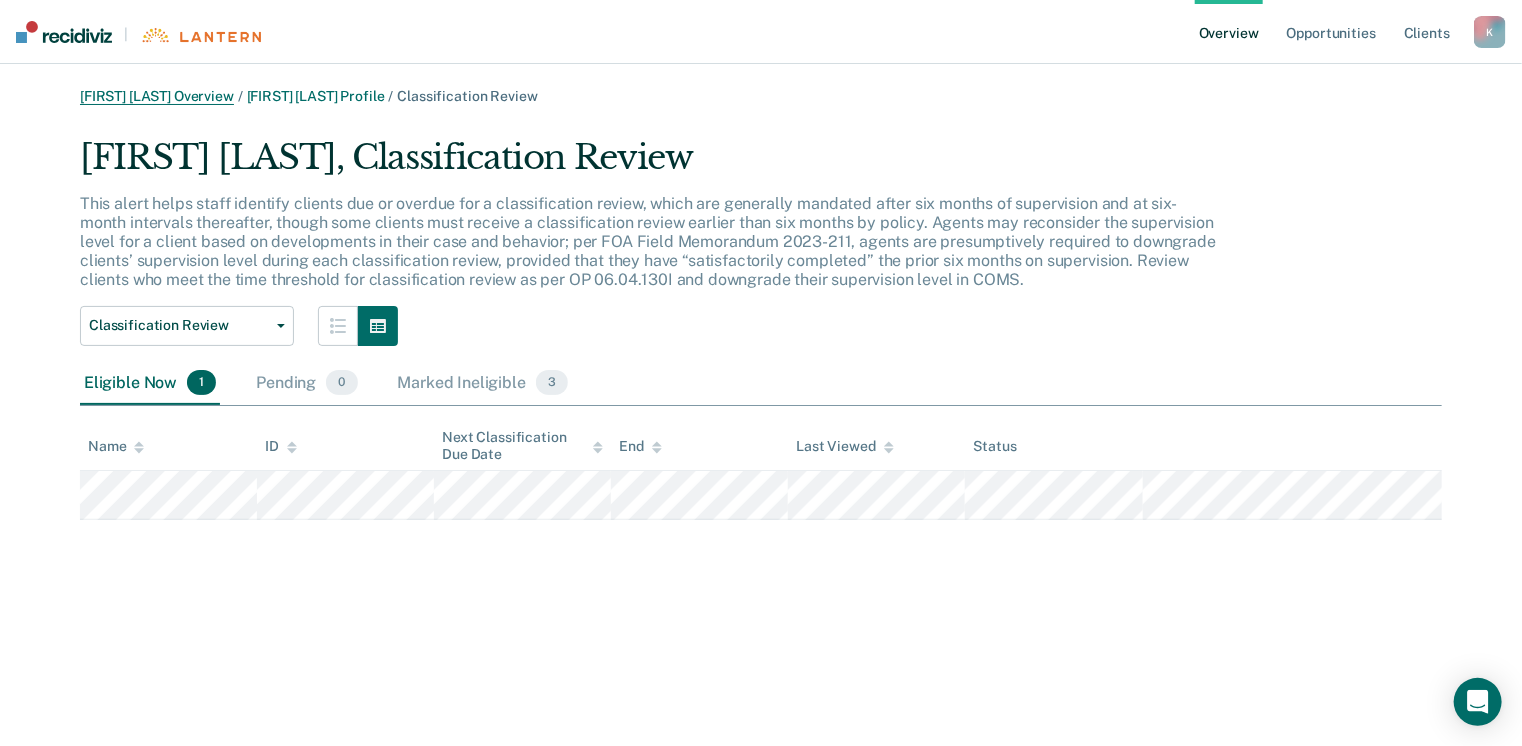 click on "[FIRST] [LAST] Overview" at bounding box center (157, 96) 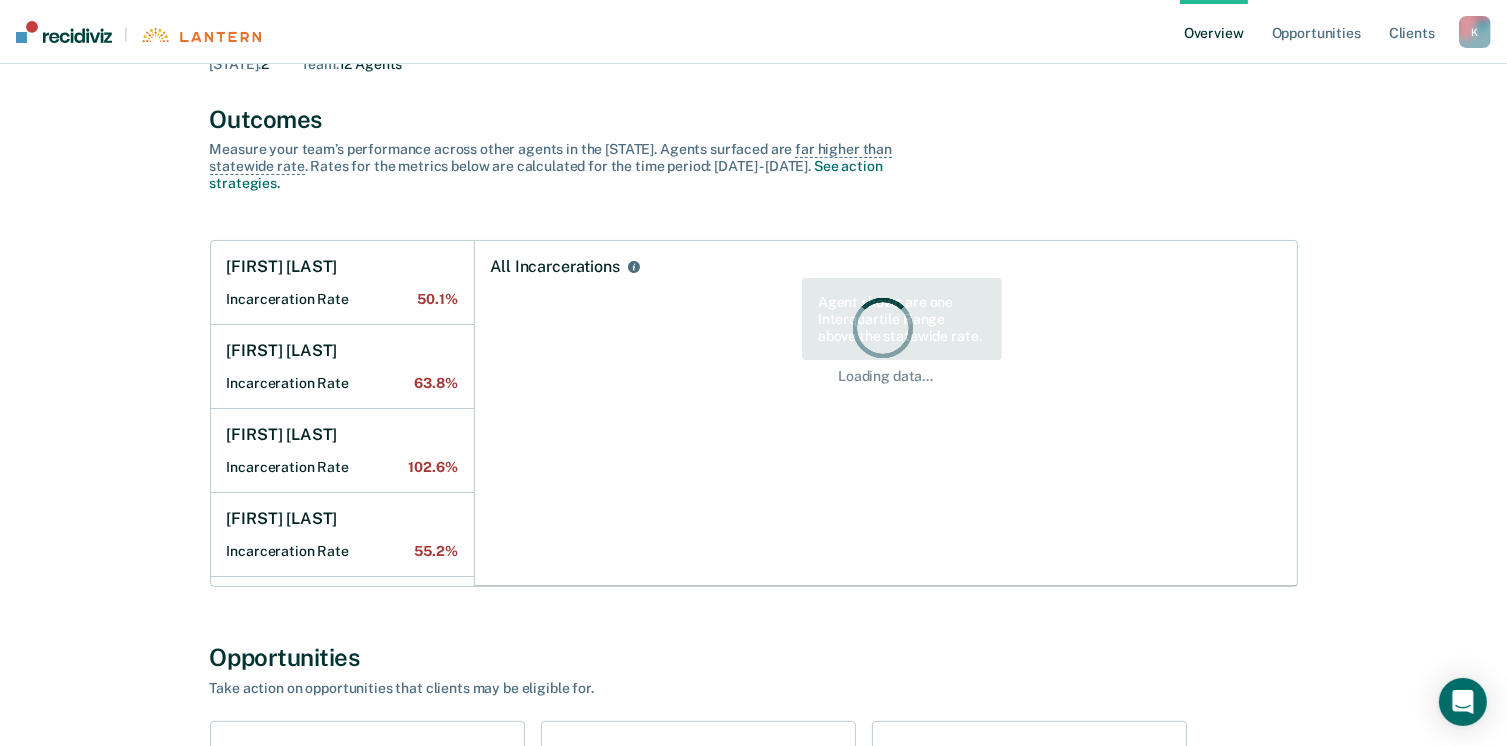 scroll, scrollTop: 800, scrollLeft: 0, axis: vertical 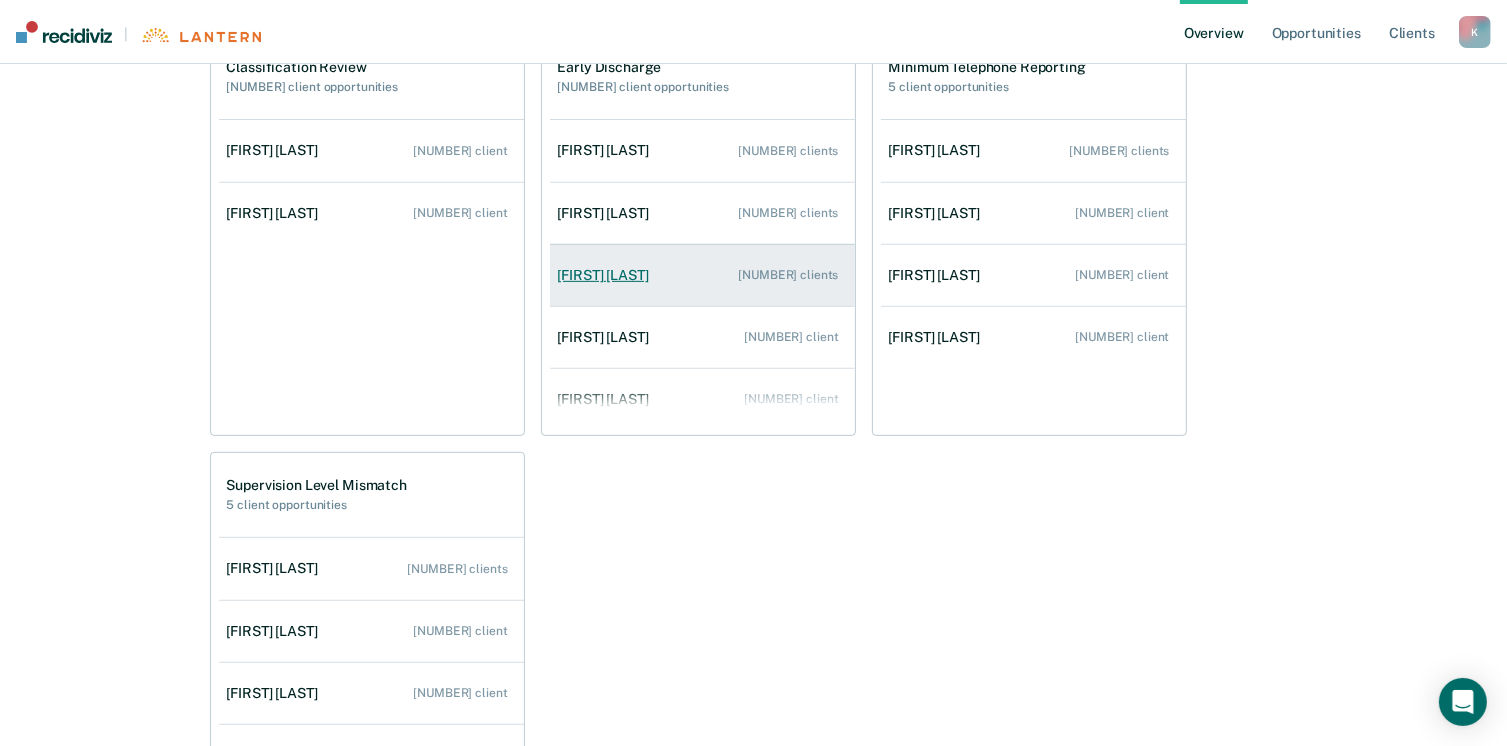 click on "[FIRST] [LAST]" at bounding box center (607, 275) 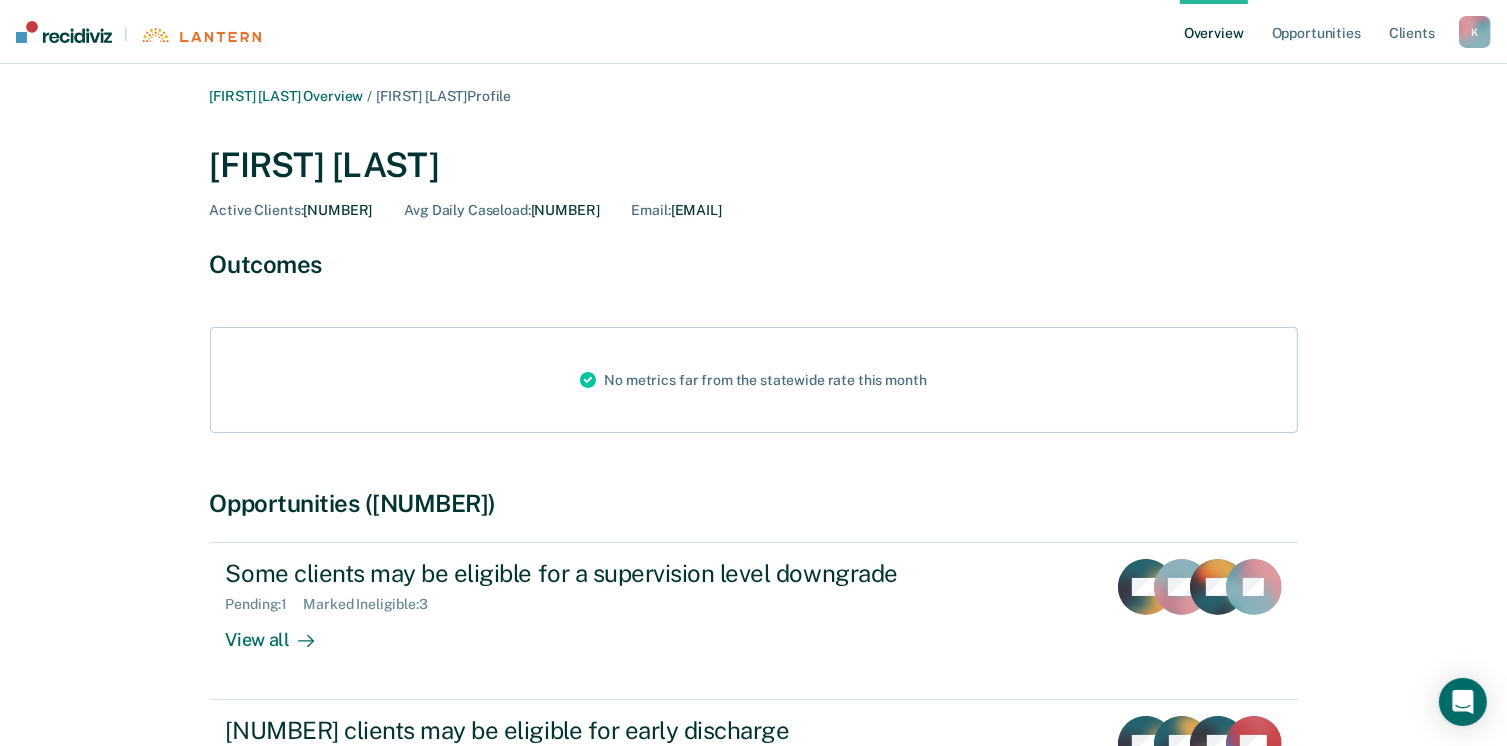scroll, scrollTop: 400, scrollLeft: 0, axis: vertical 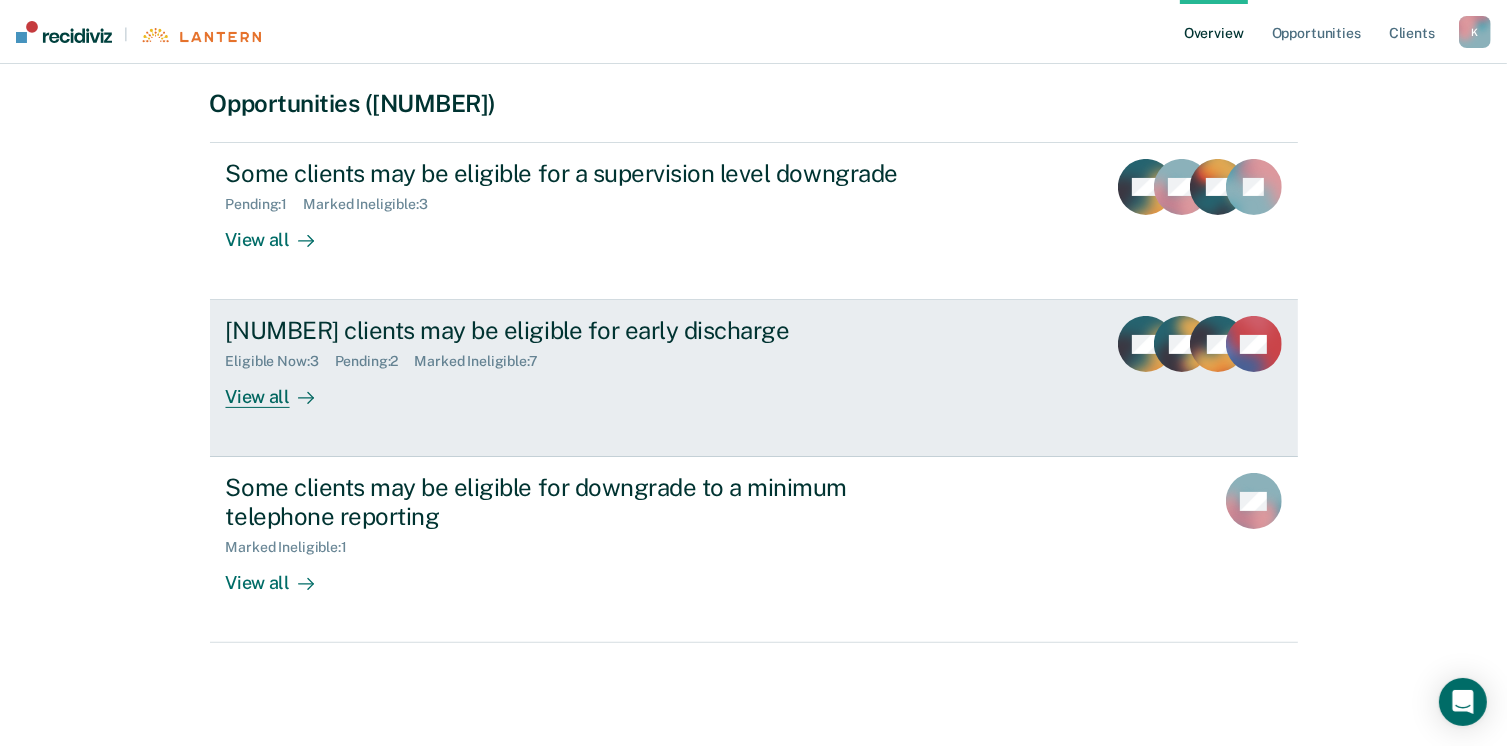 click on "View all" at bounding box center (282, 389) 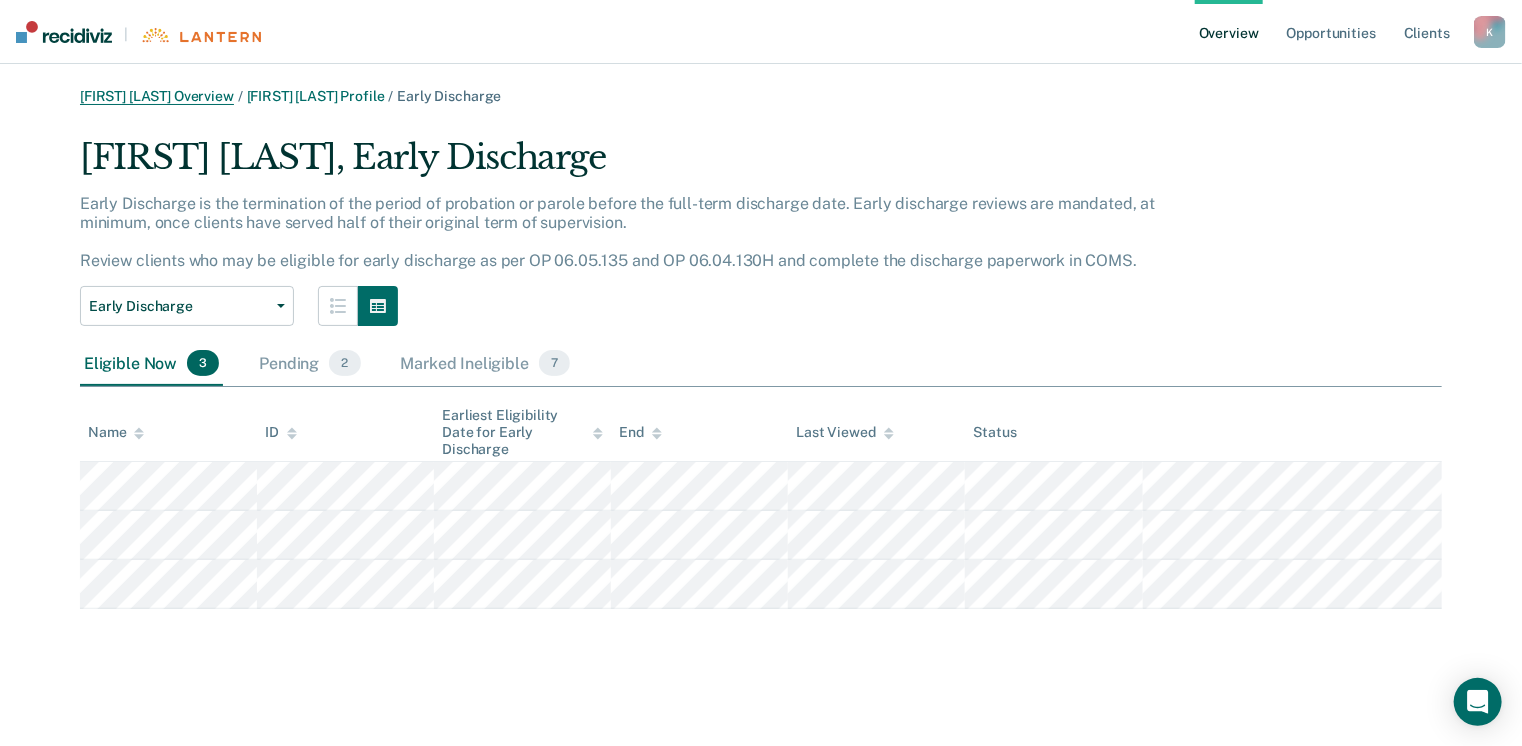 click on "[FIRST] [LAST] Overview" at bounding box center (157, 96) 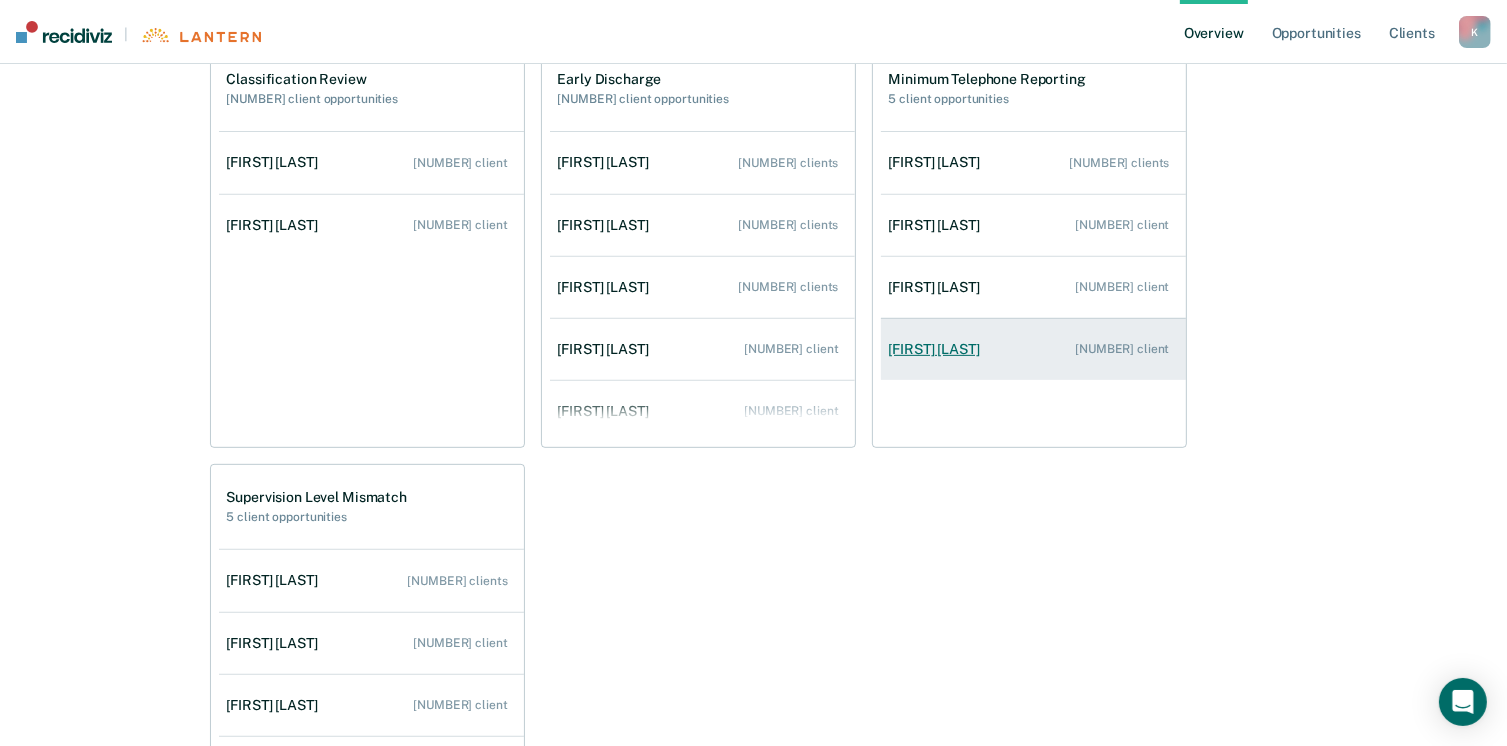 scroll, scrollTop: 800, scrollLeft: 0, axis: vertical 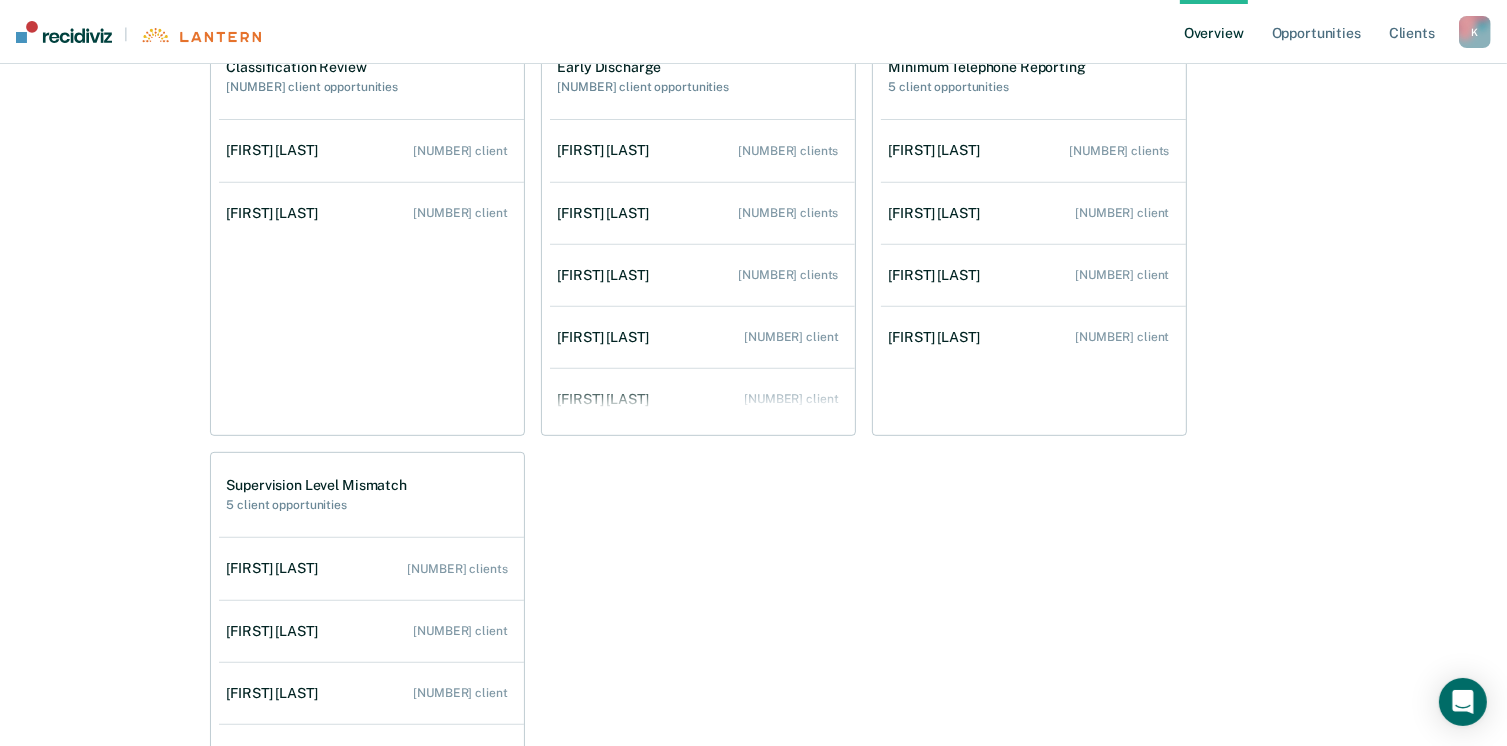 click on "K" at bounding box center (1475, 32) 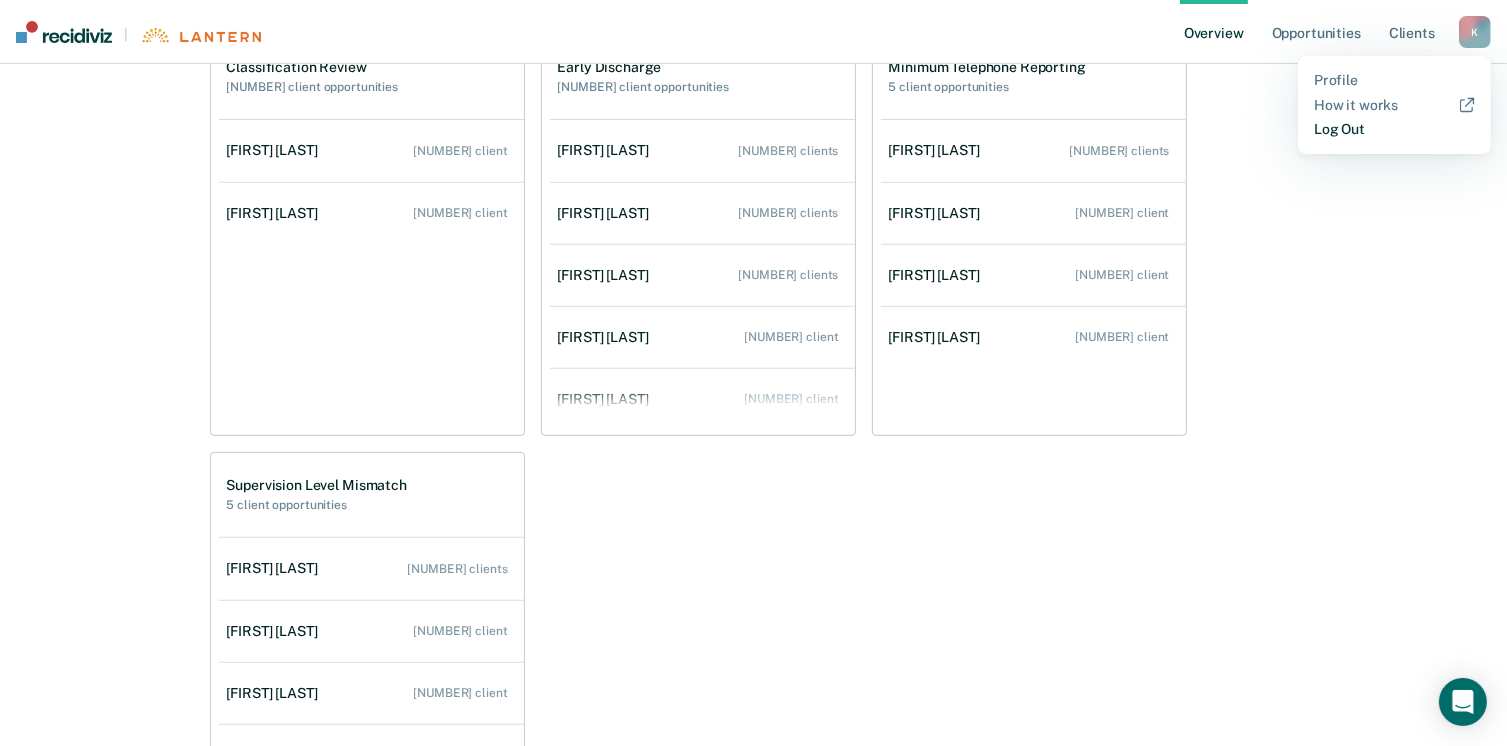 click on "Log Out" at bounding box center (1394, 129) 